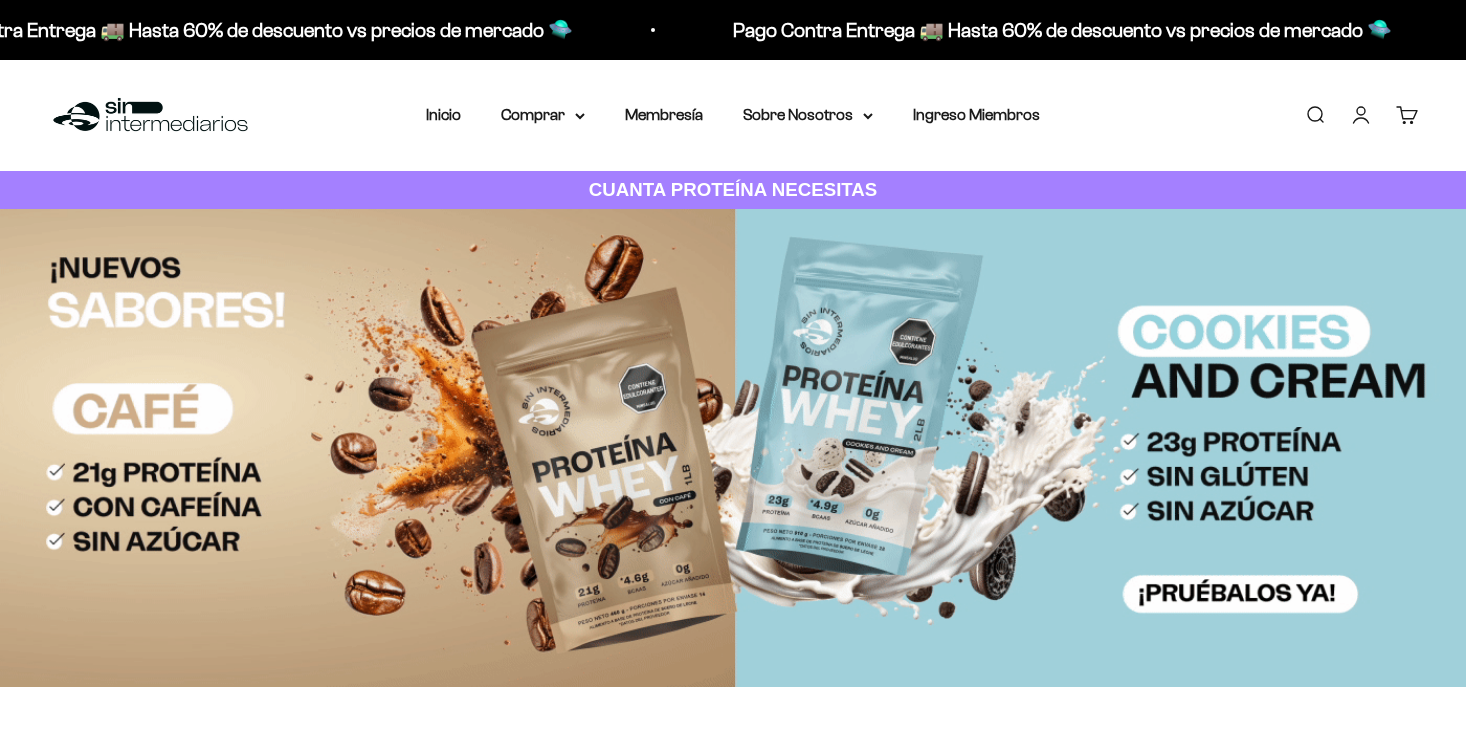 scroll, scrollTop: 0, scrollLeft: 0, axis: both 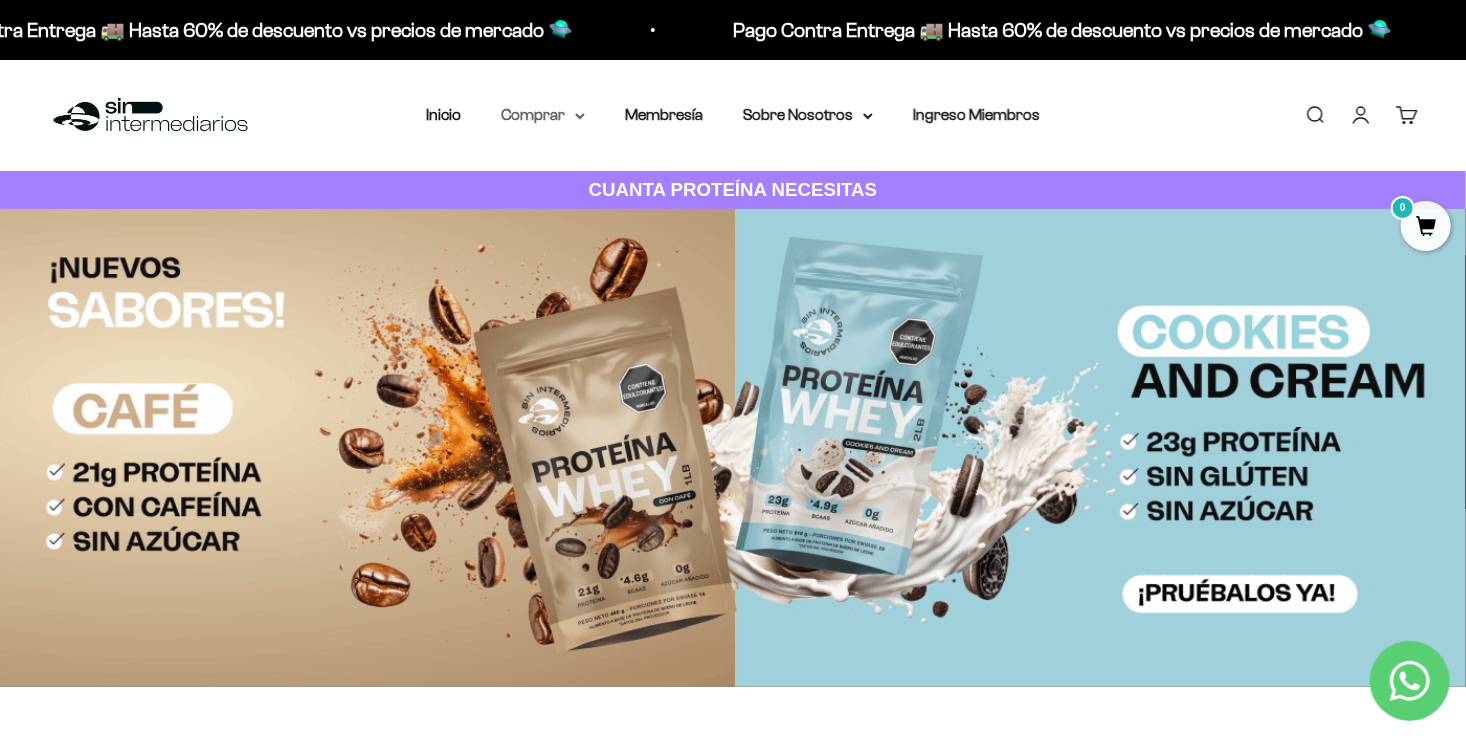 click on "Comprar" at bounding box center [543, 115] 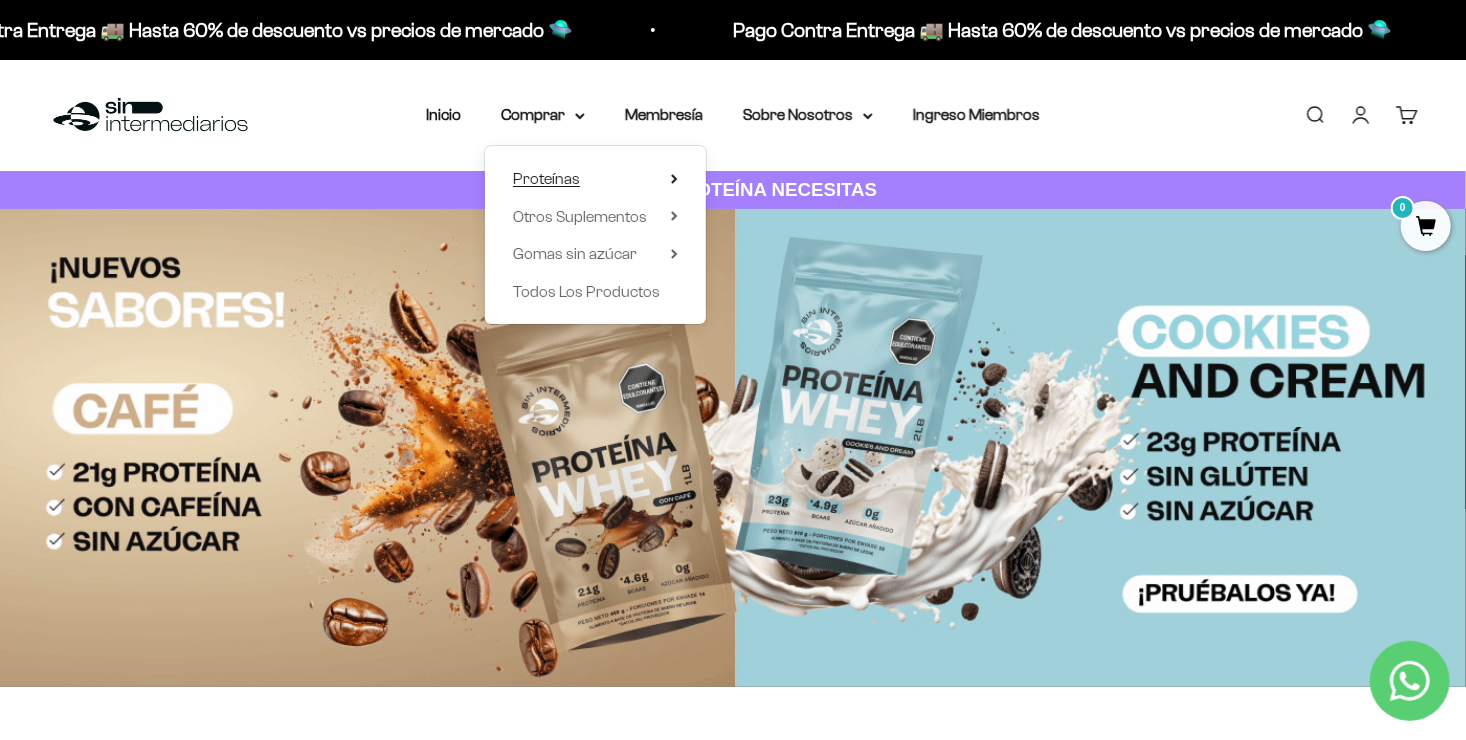 click on "Proteínas" at bounding box center (595, 179) 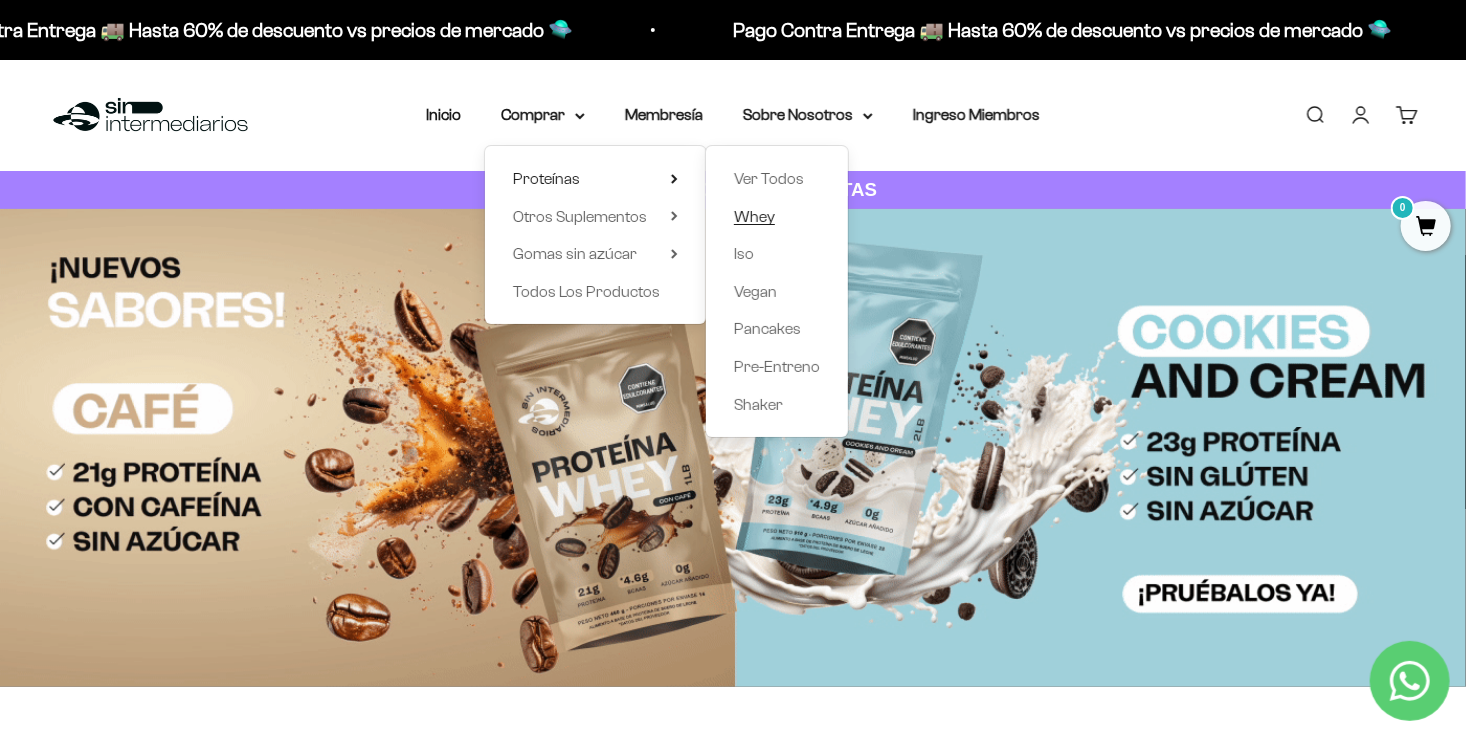 click on "Whey" at bounding box center [754, 216] 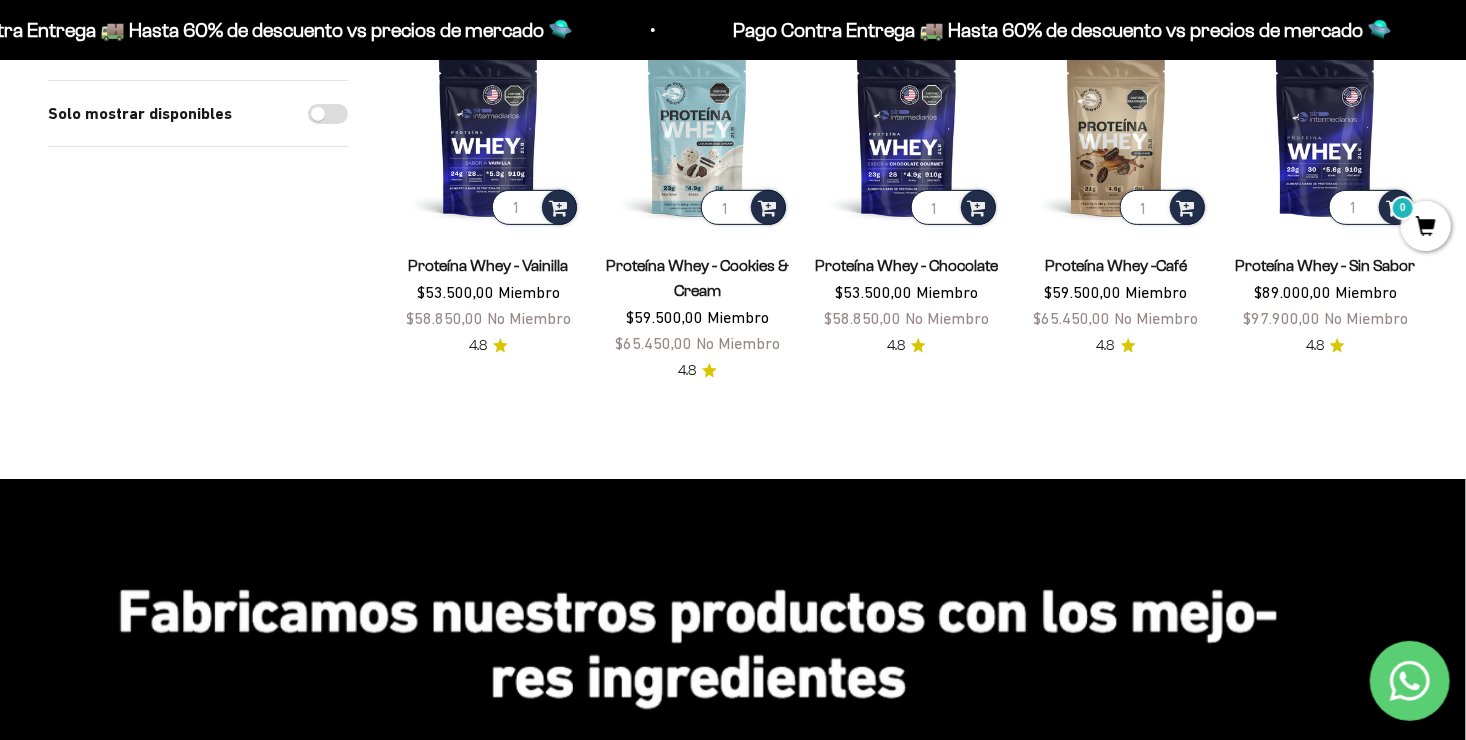 scroll, scrollTop: 167, scrollLeft: 0, axis: vertical 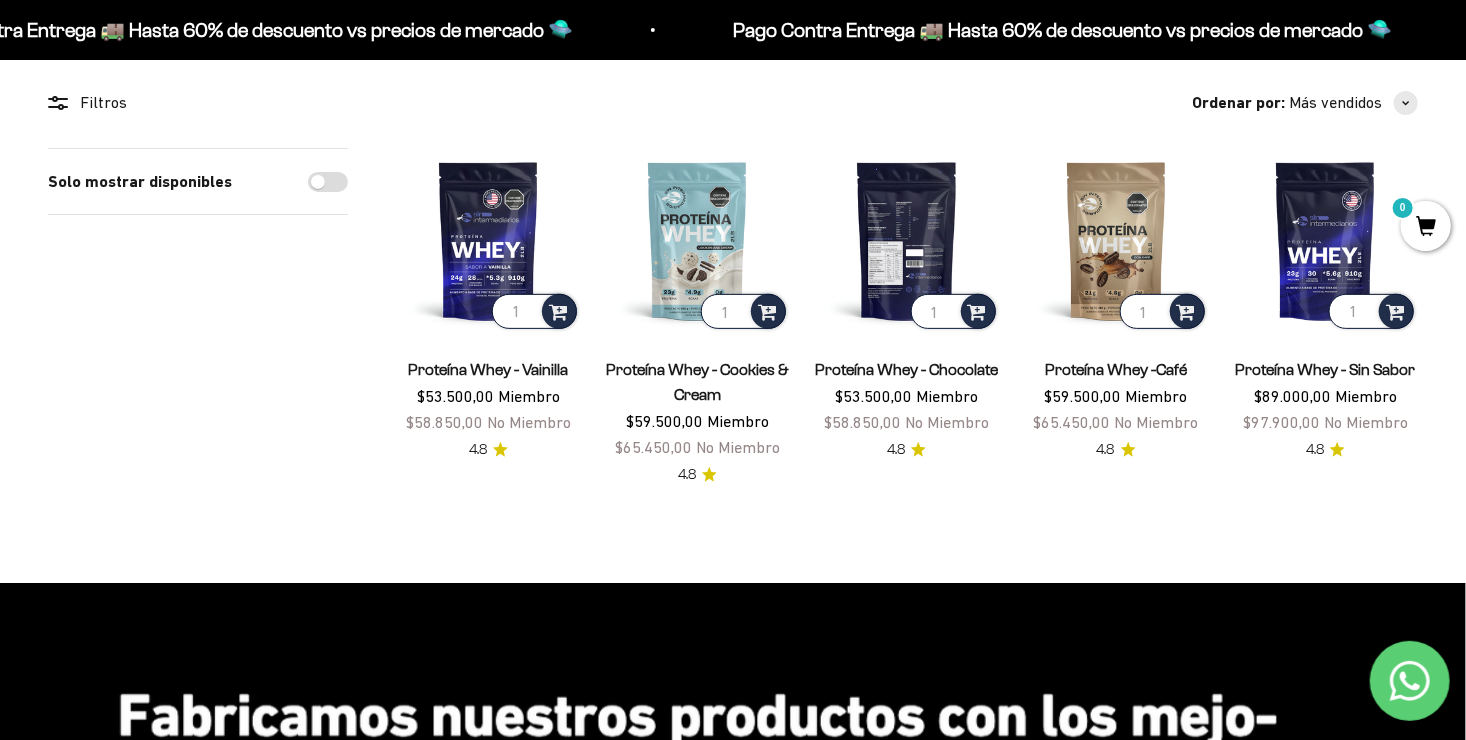 click at bounding box center [906, 240] 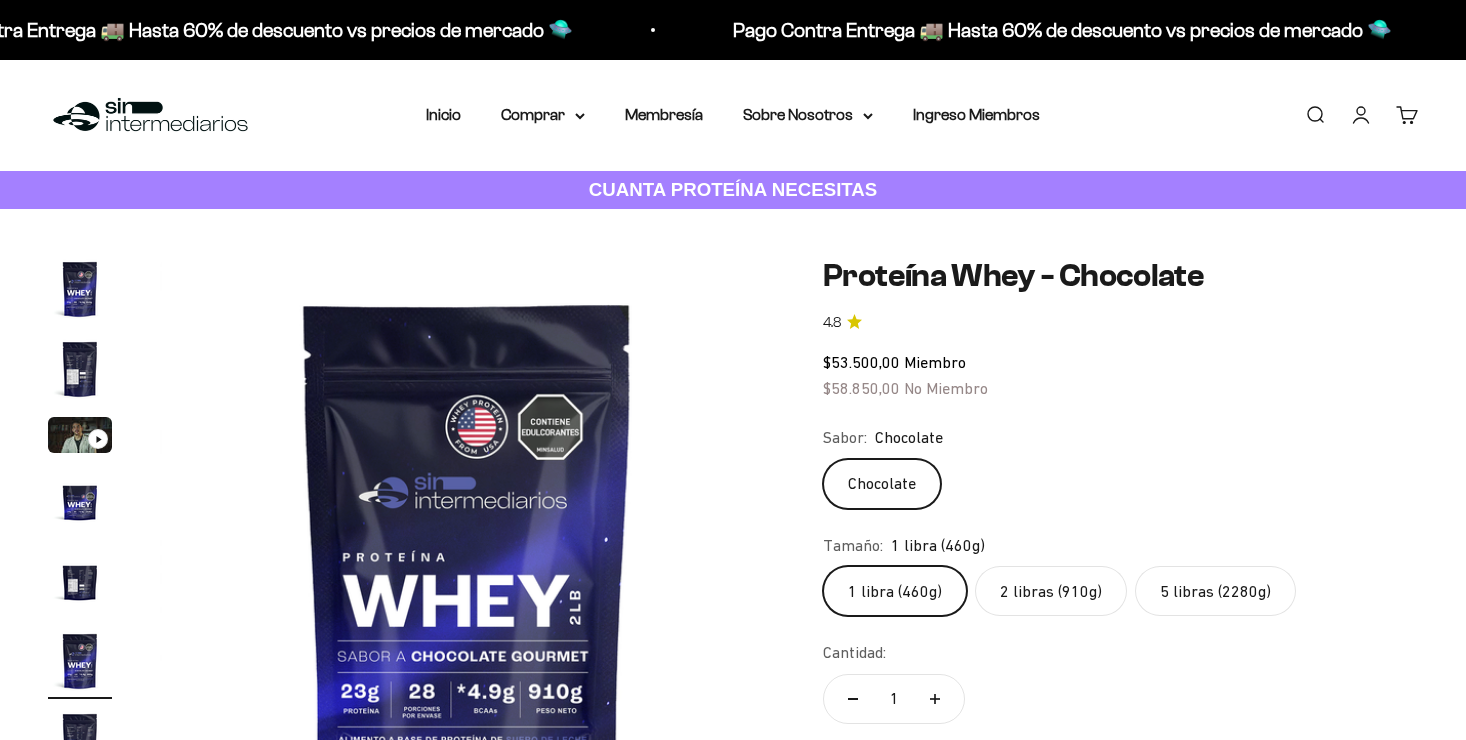 scroll, scrollTop: 0, scrollLeft: 0, axis: both 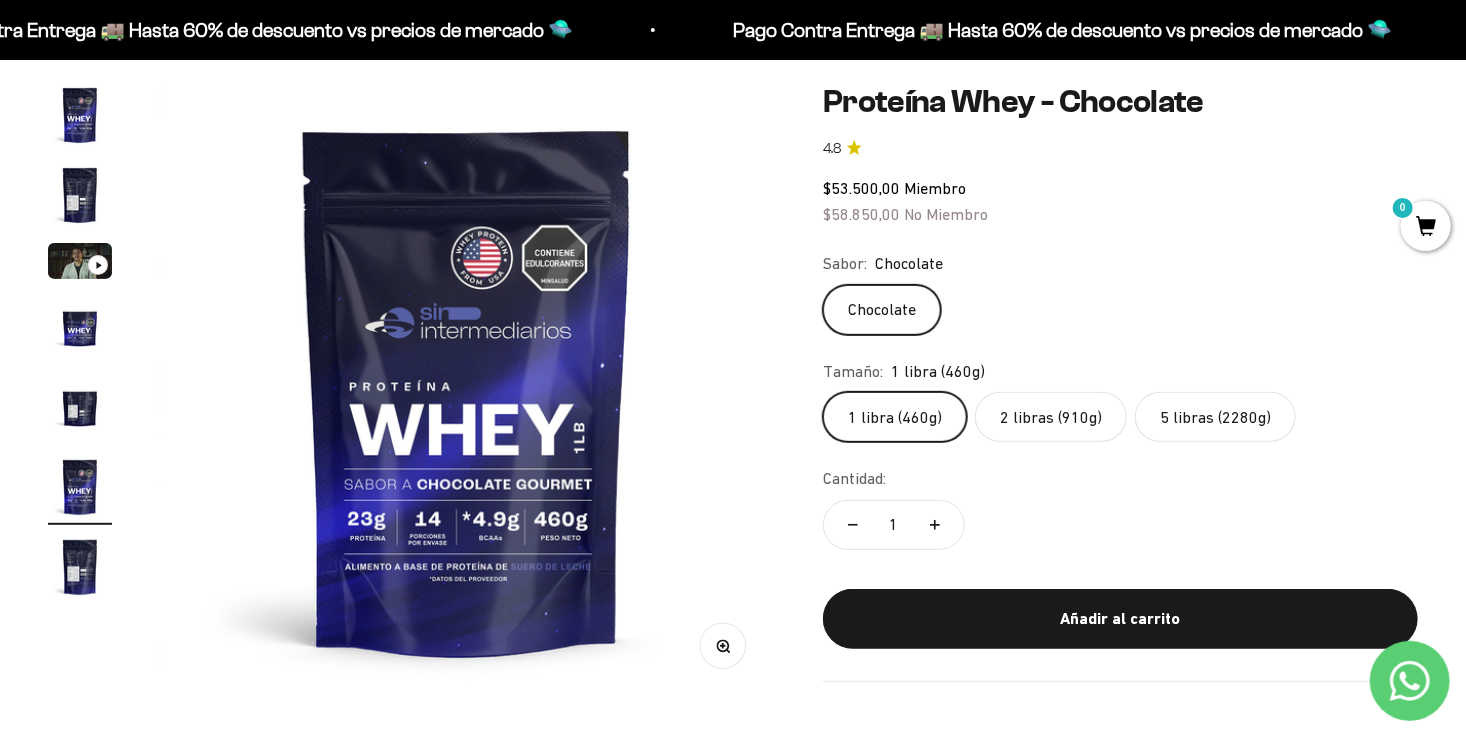 click 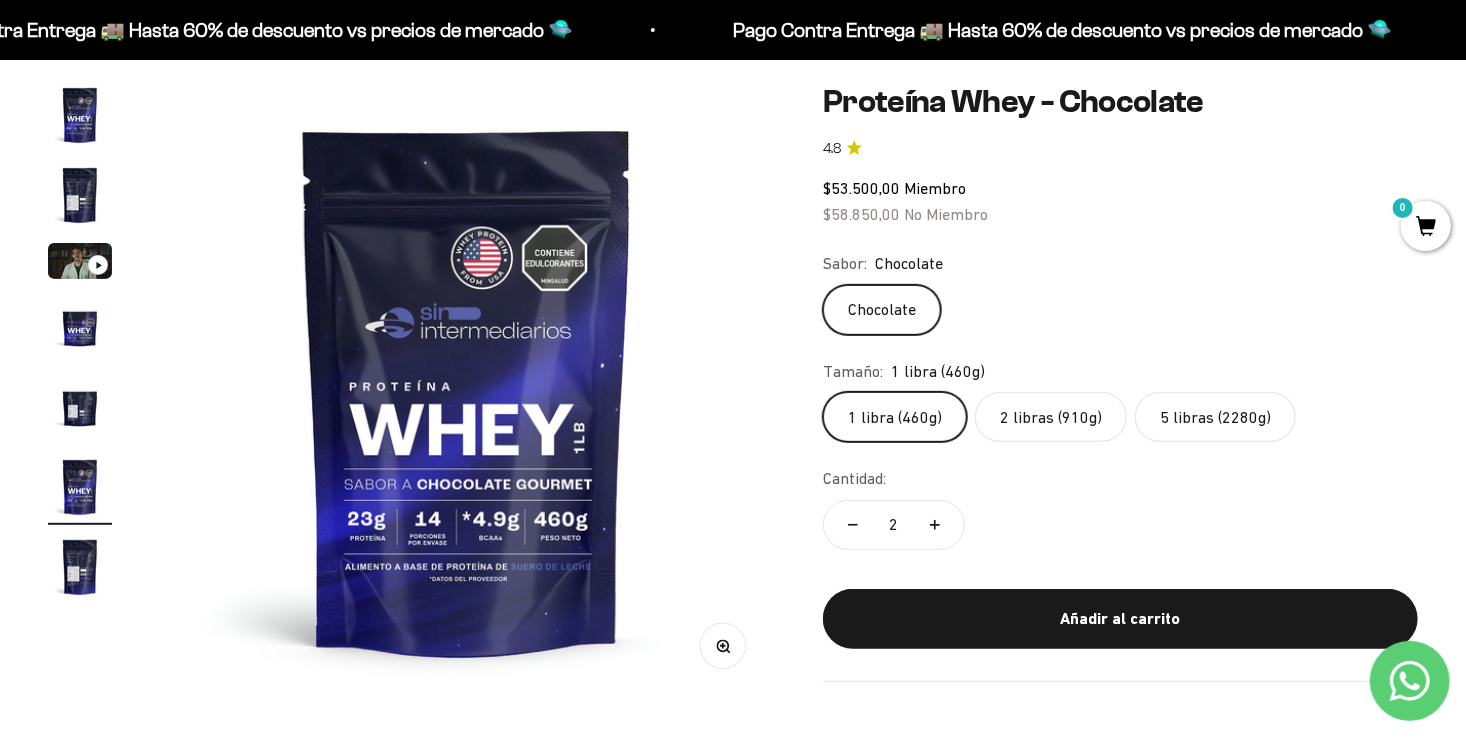 click 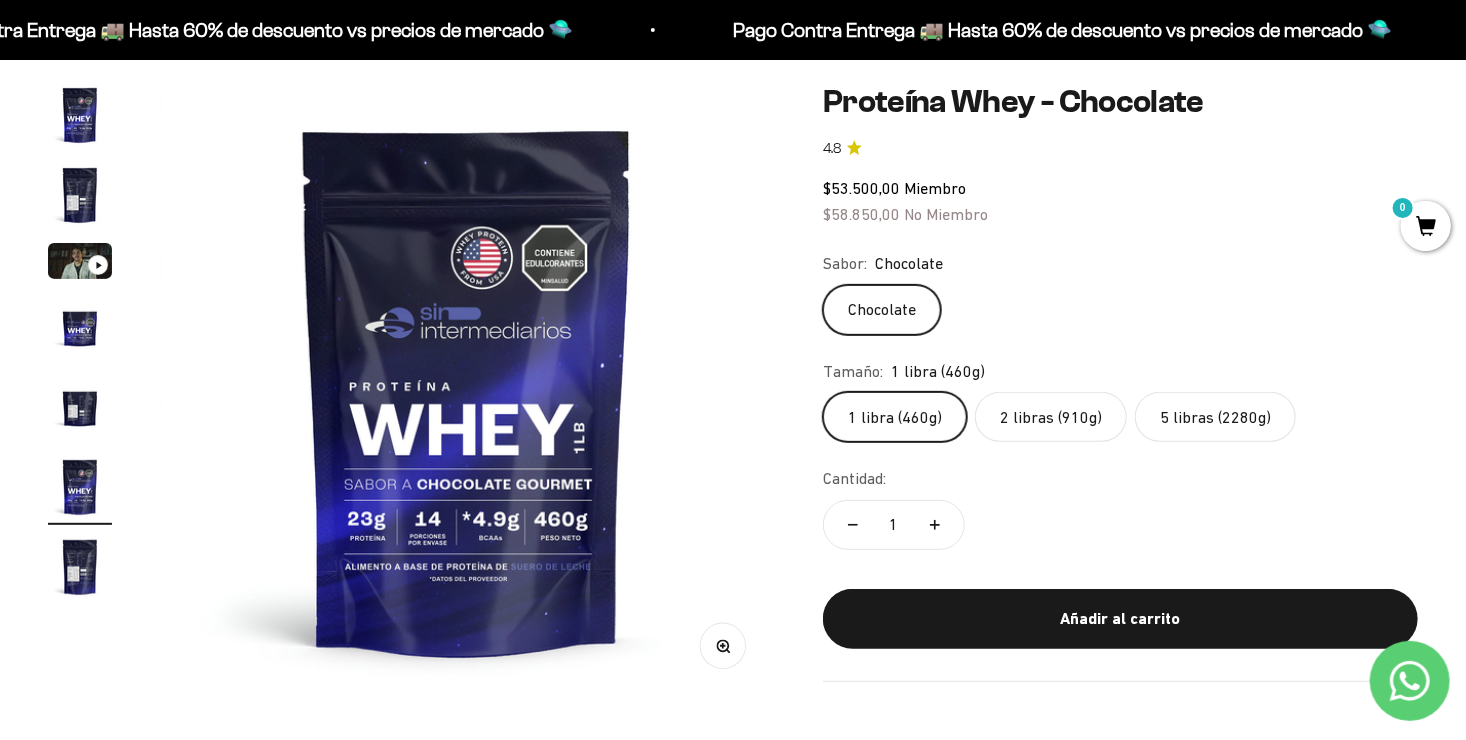 click on "2 libras (910g)" 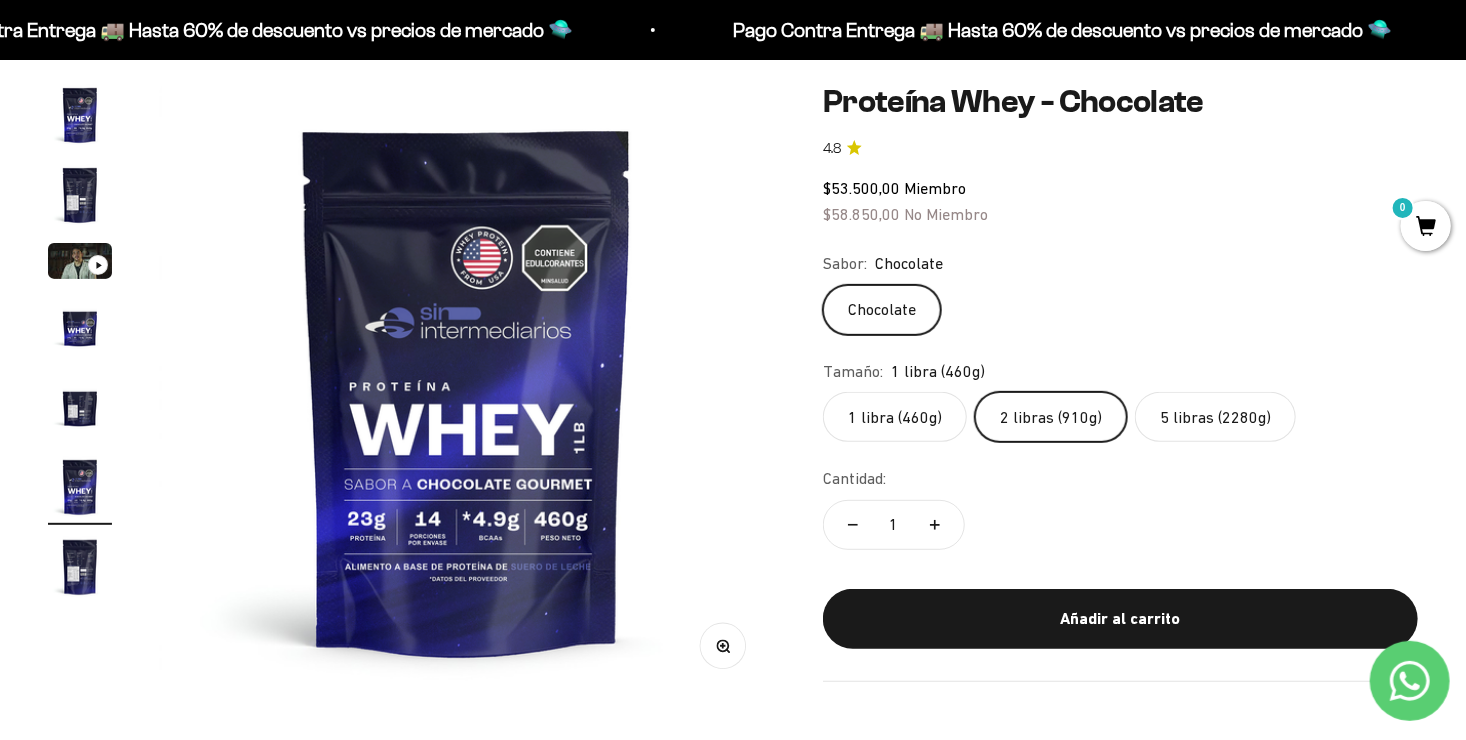 scroll, scrollTop: 0, scrollLeft: 0, axis: both 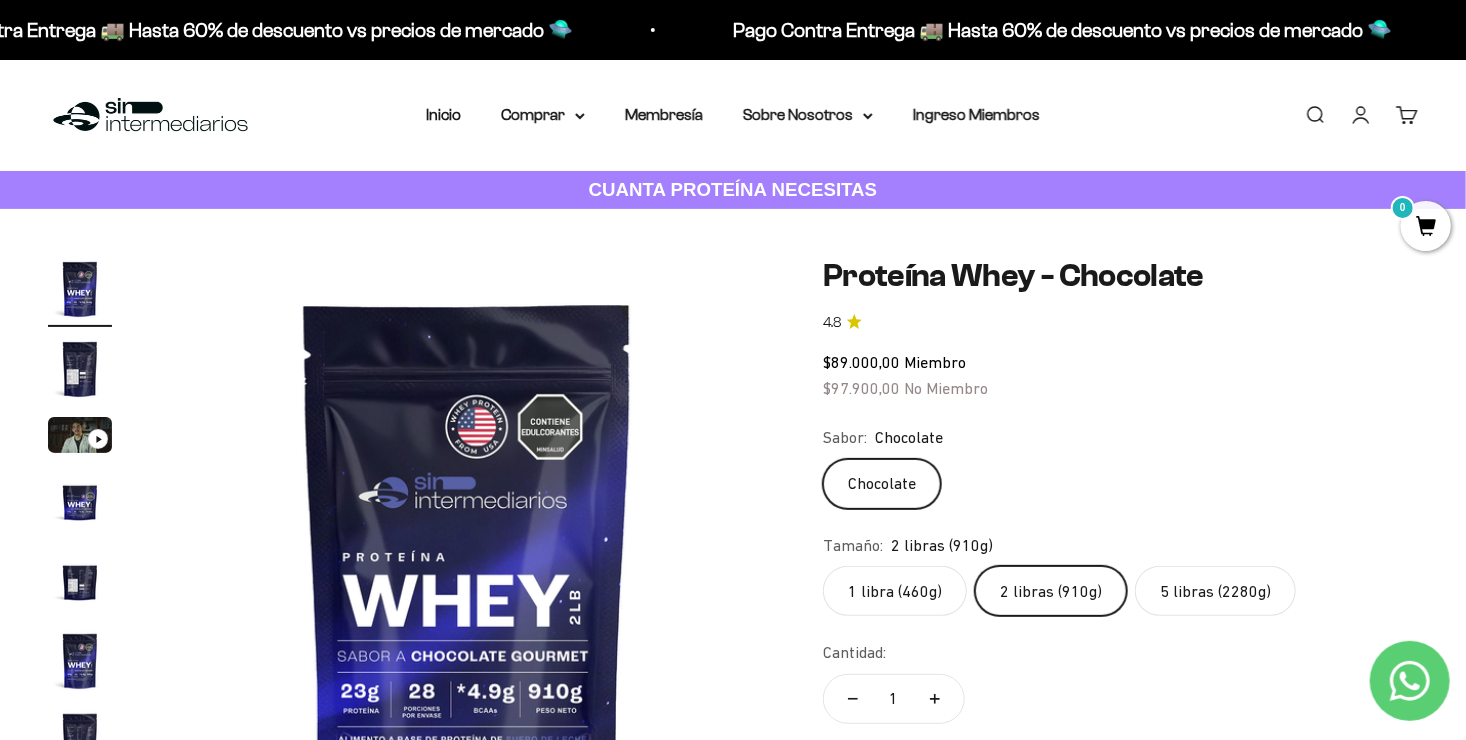 click on "Iniciar sesión" at bounding box center [1361, 115] 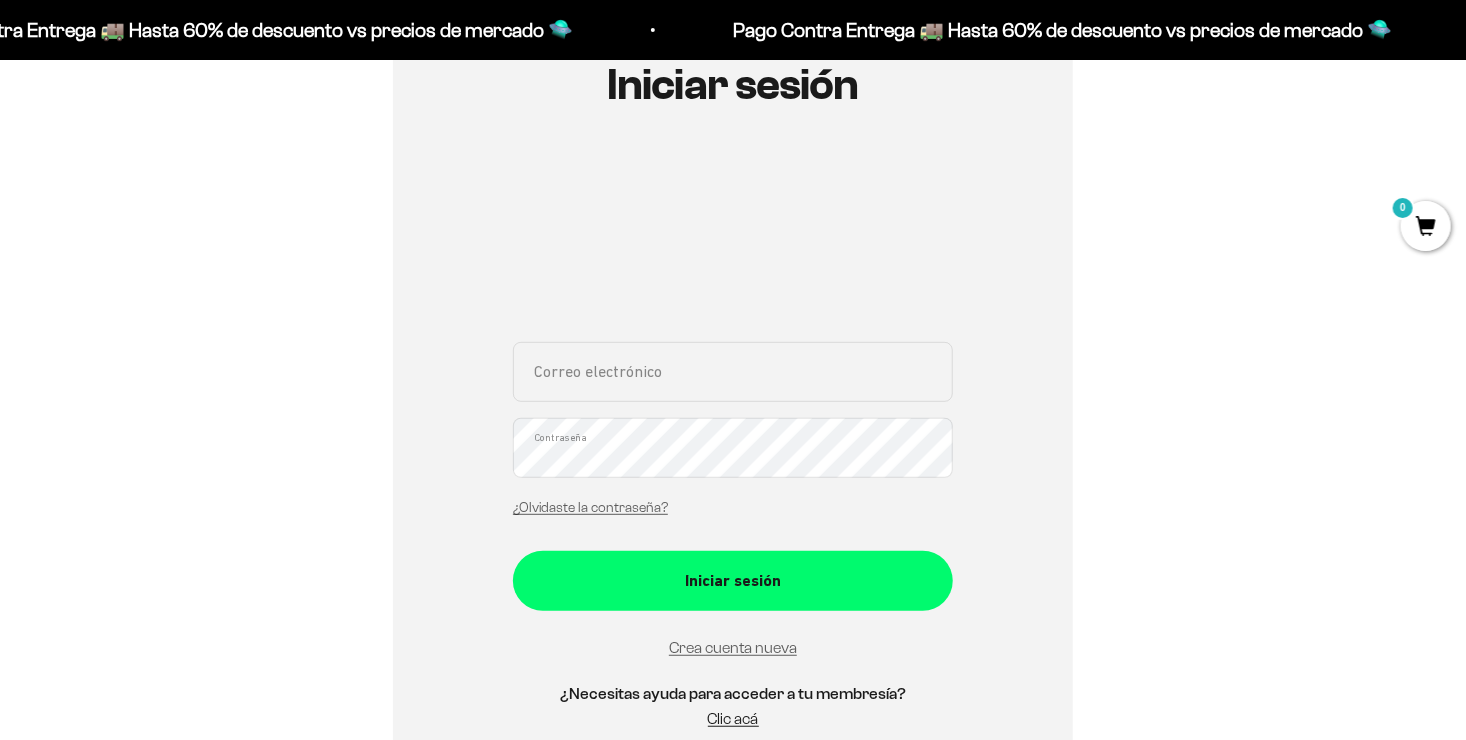 scroll, scrollTop: 258, scrollLeft: 0, axis: vertical 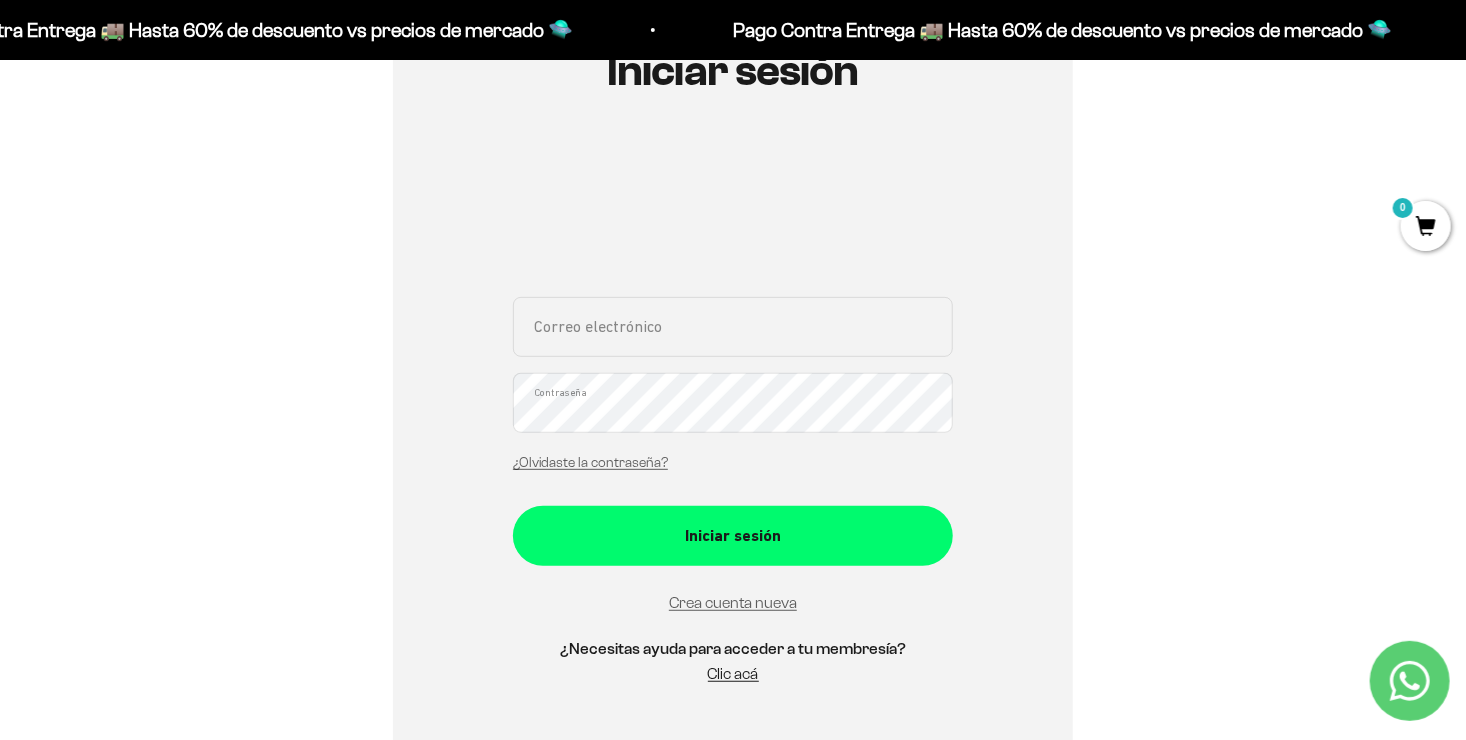 click on "Correo electrónico" at bounding box center (733, 327) 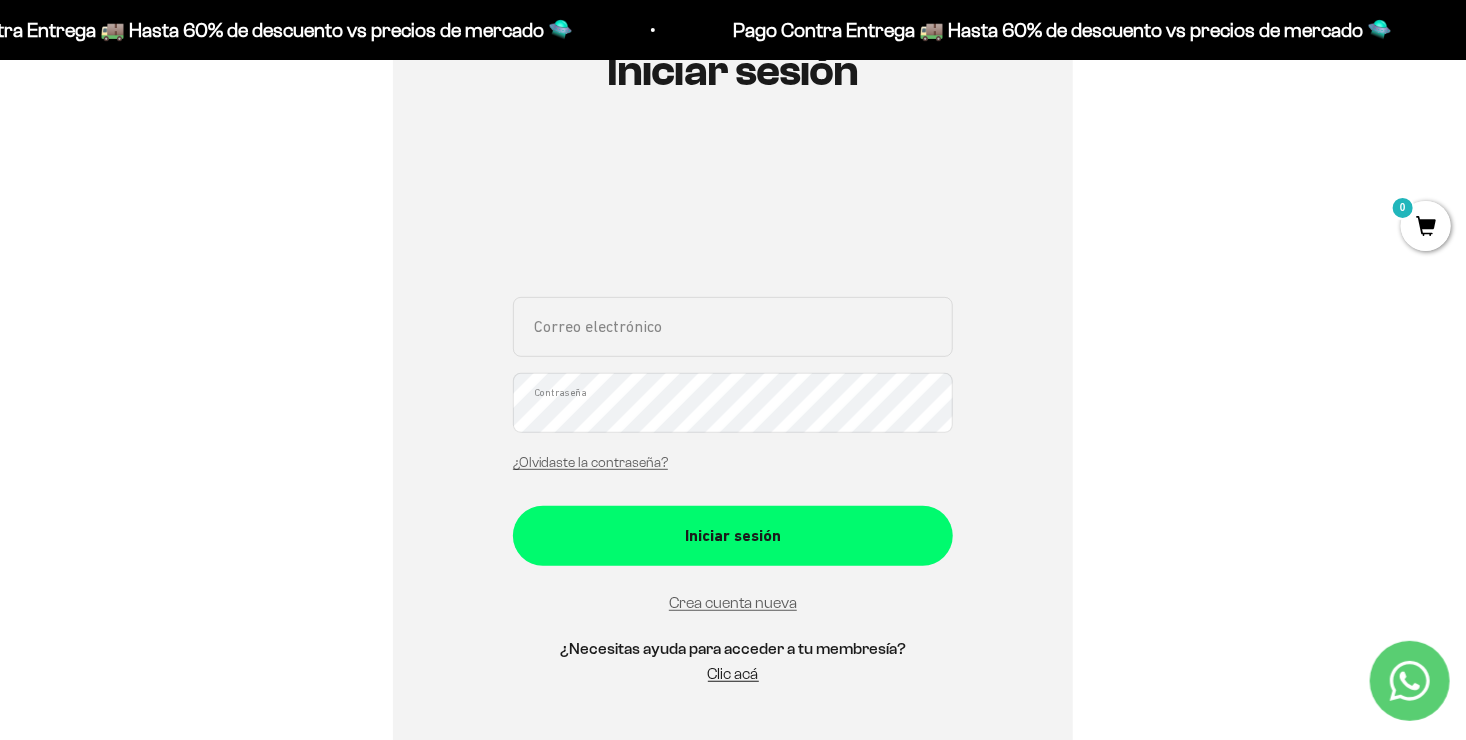 type on "[EMAIL]" 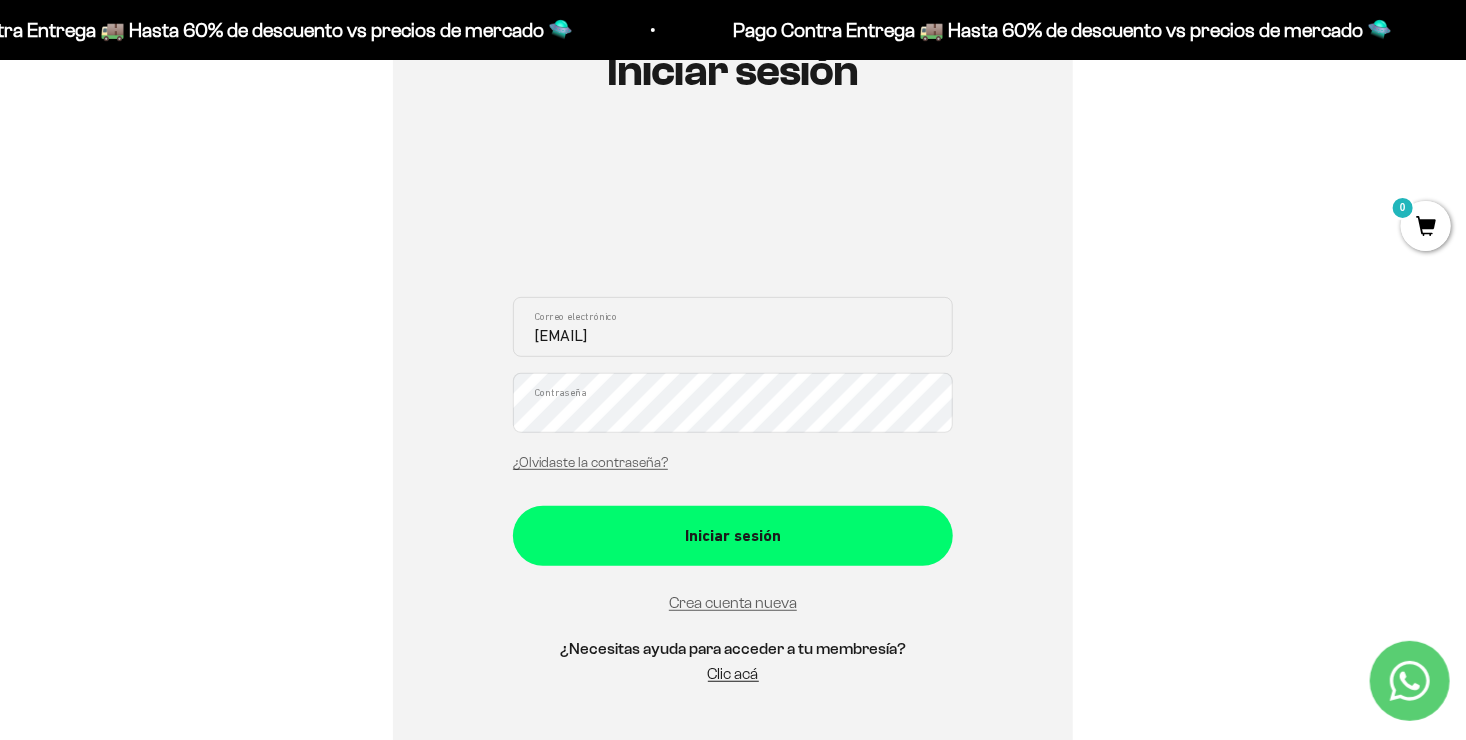 click on "¿Olvidaste la contraseña?" at bounding box center (590, 462) 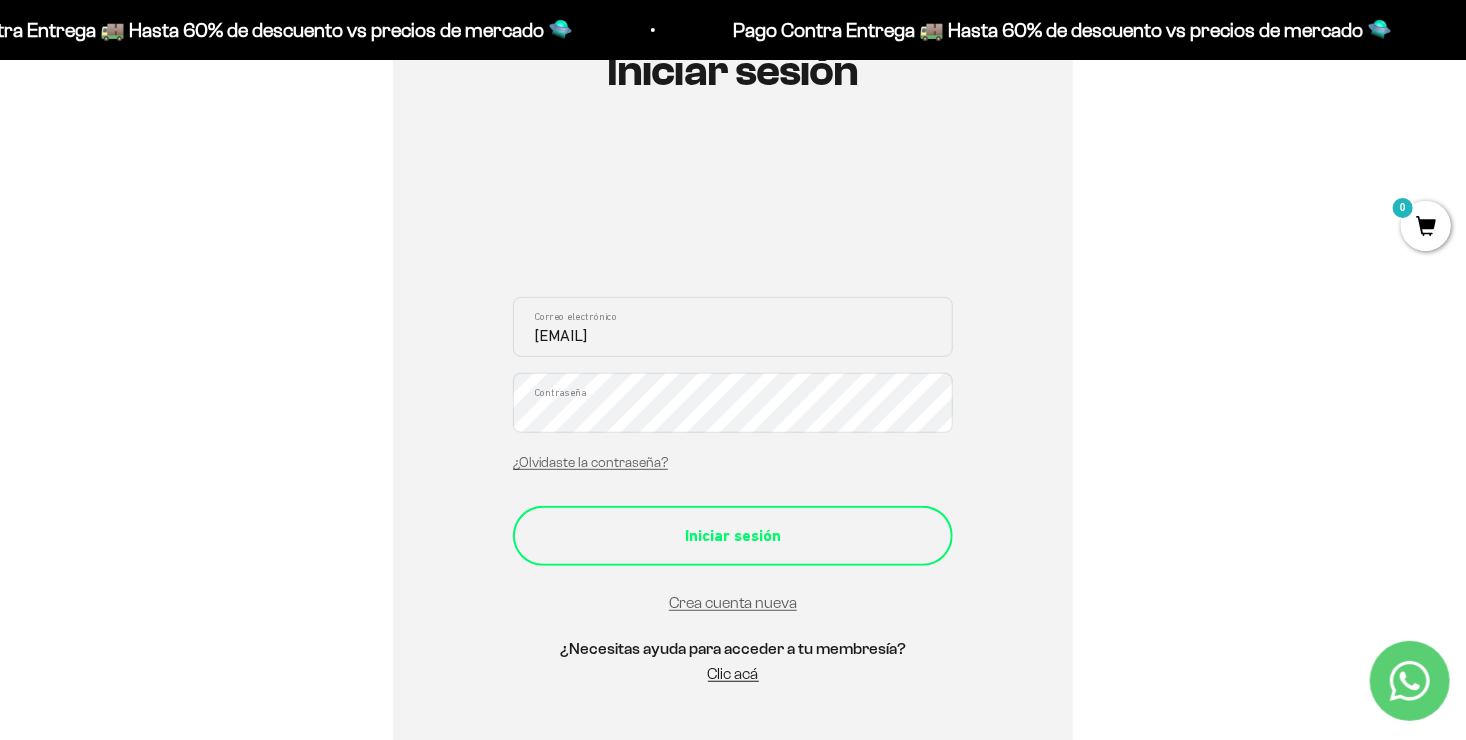 click on "Iniciar sesión" at bounding box center [733, 536] 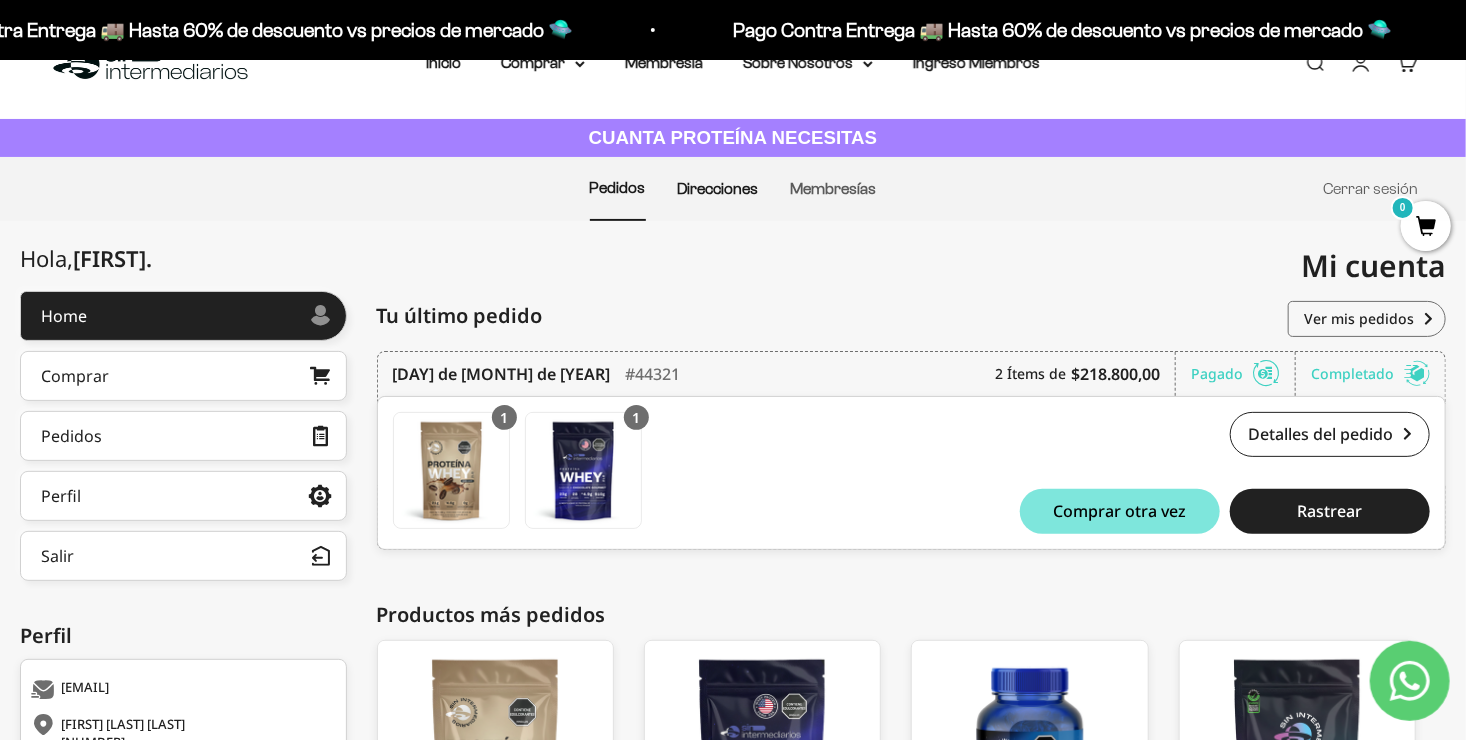 scroll, scrollTop: 0, scrollLeft: 0, axis: both 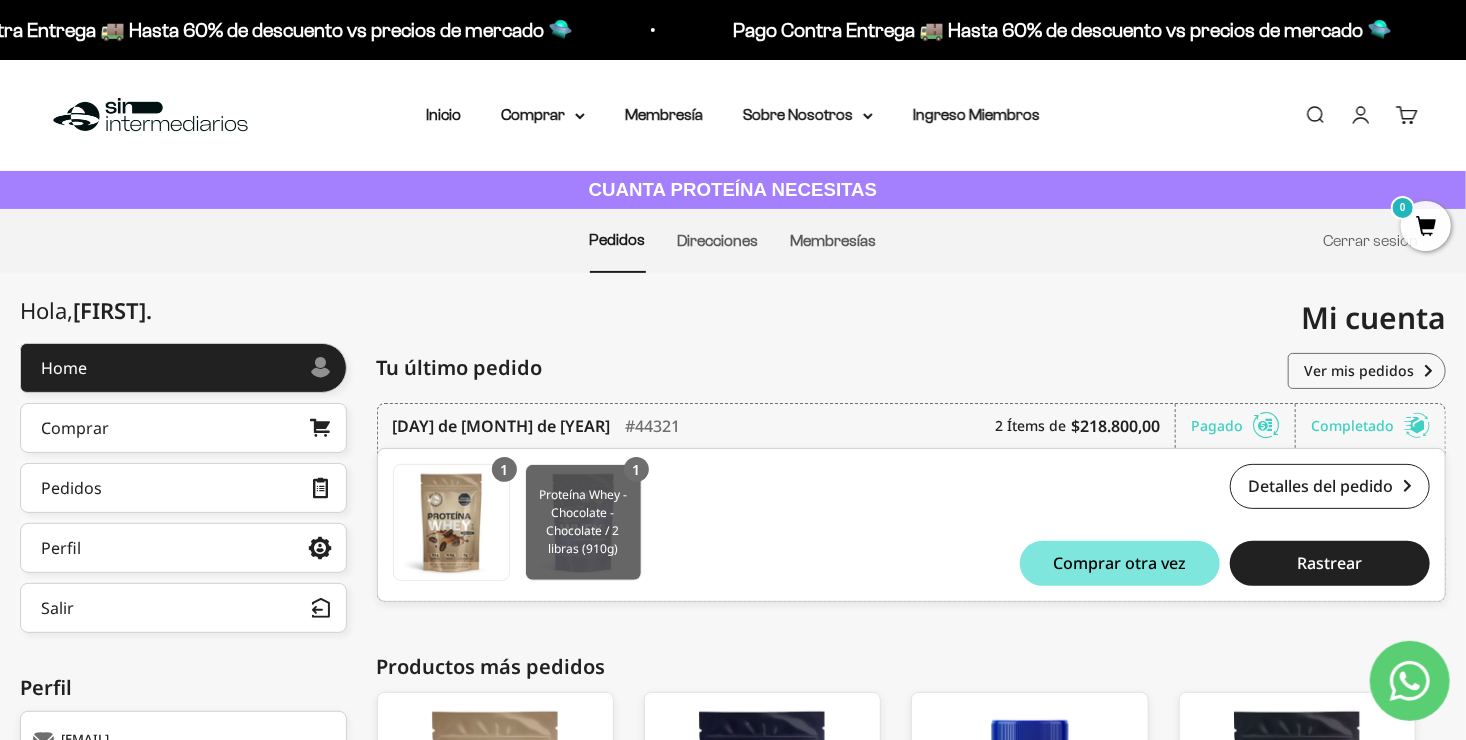 click at bounding box center (583, 522) 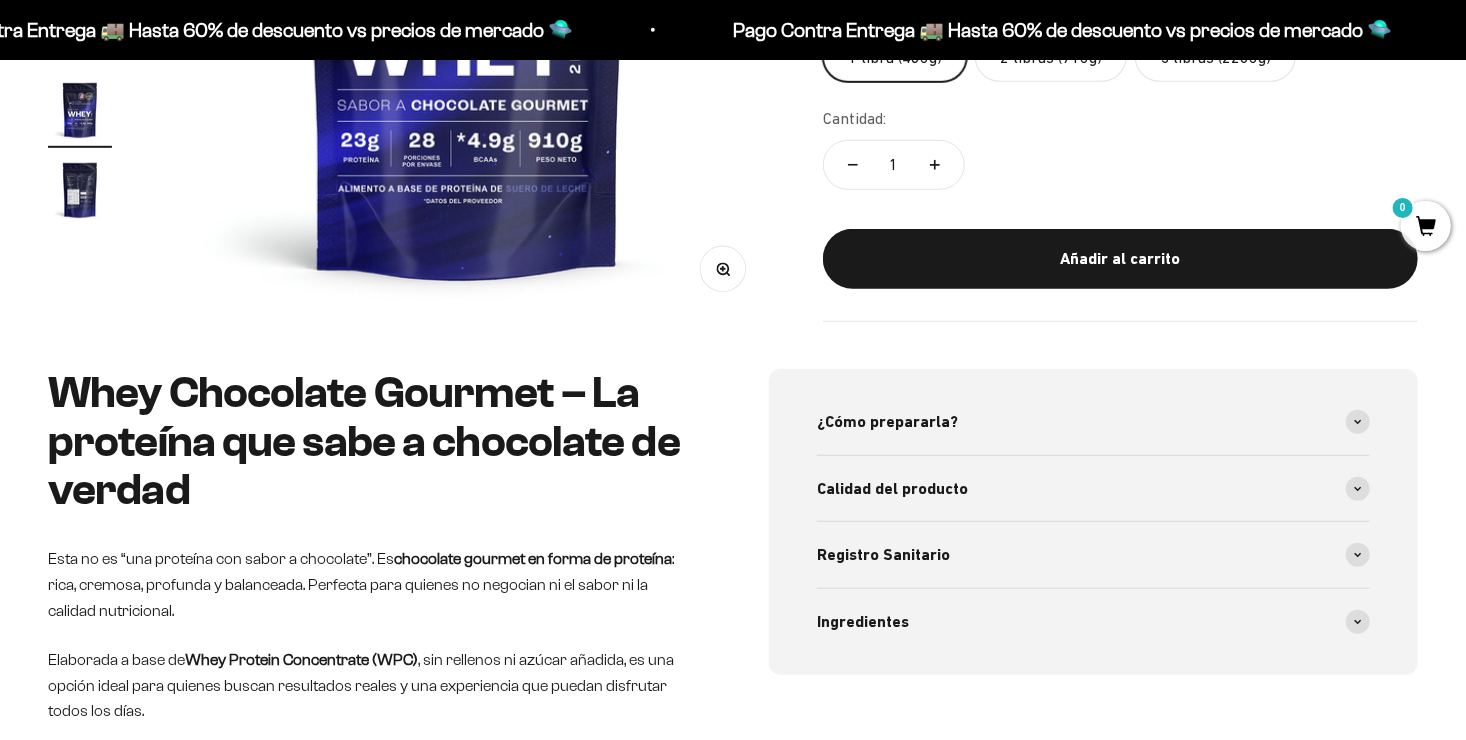 scroll, scrollTop: 896, scrollLeft: 0, axis: vertical 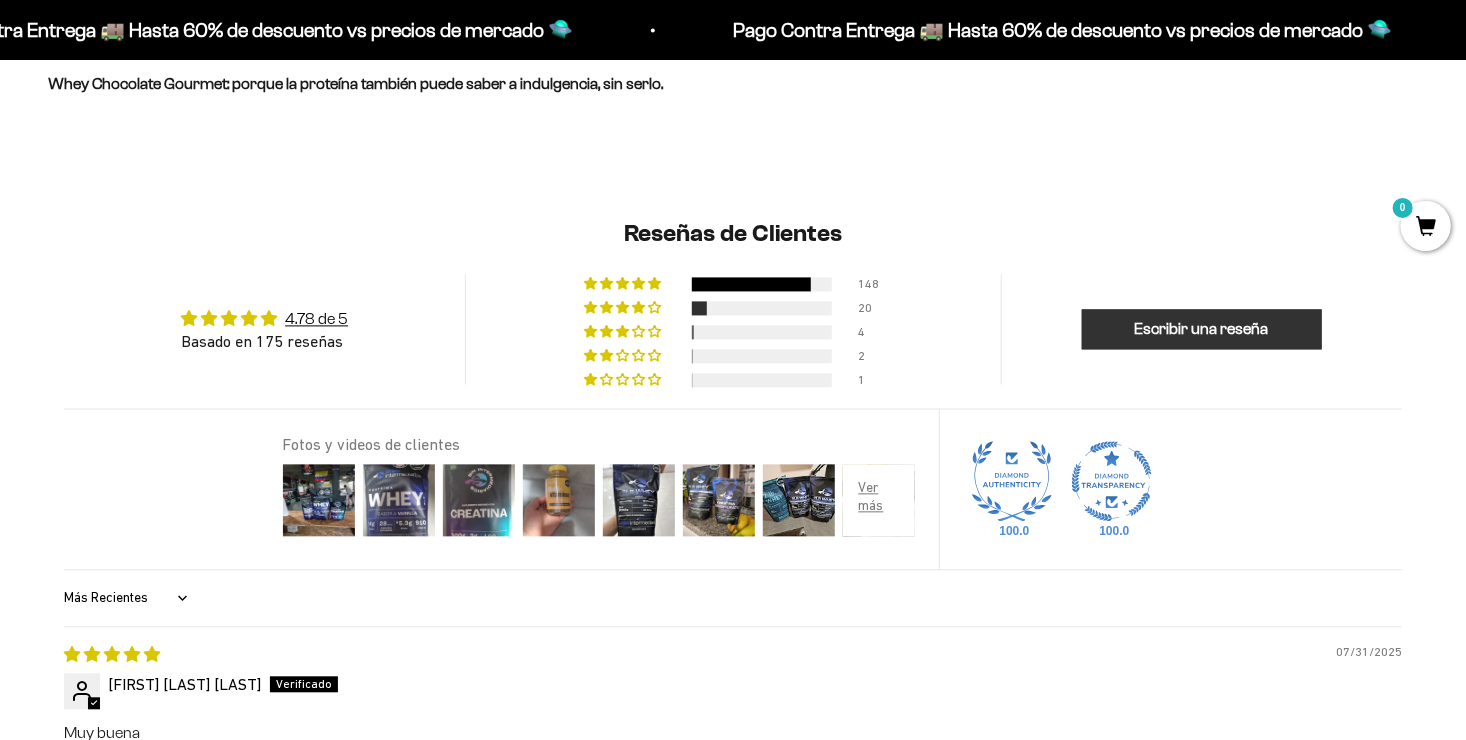 click on "Escribir una reseña" at bounding box center (1202, 329) 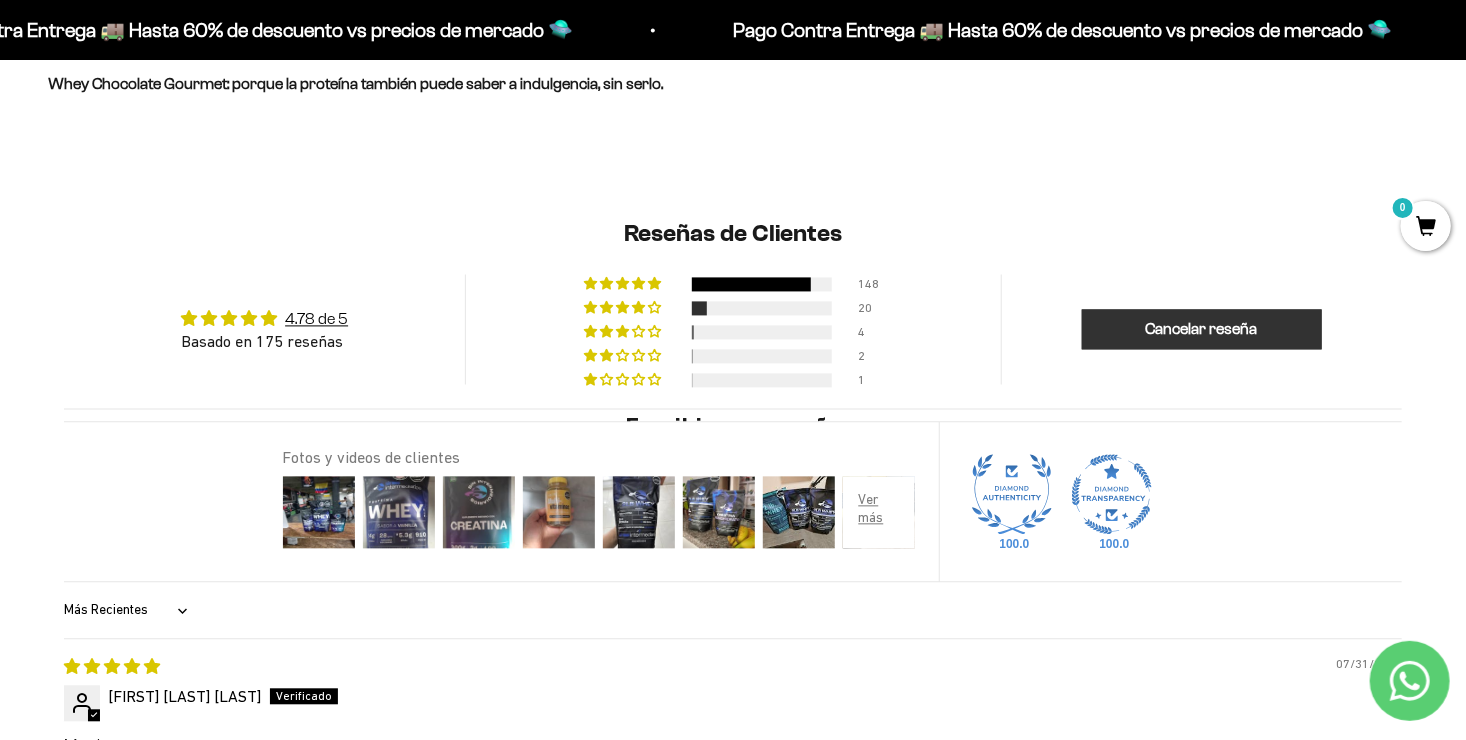 scroll, scrollTop: 188, scrollLeft: 0, axis: vertical 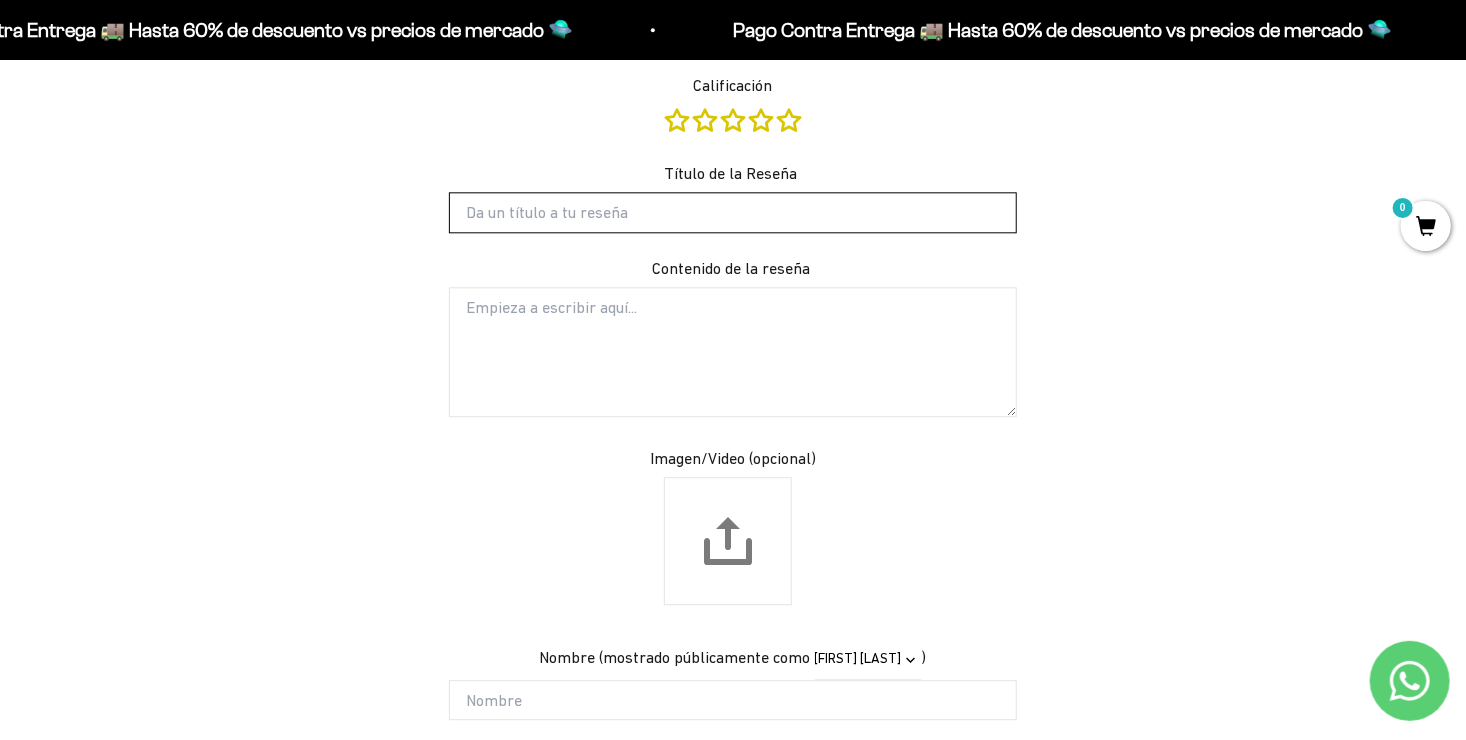 click on "Título de la Reseña" at bounding box center [733, 212] 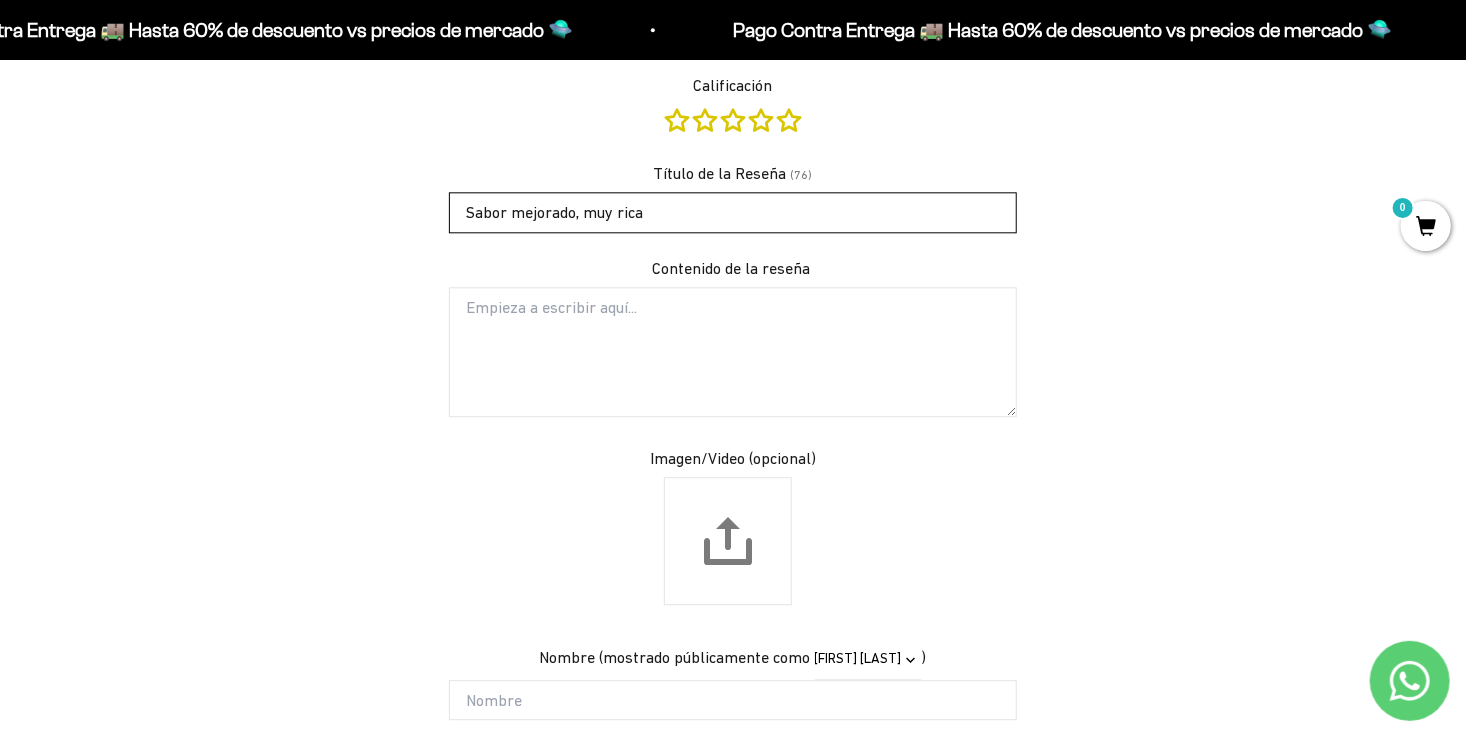 type on "Sabor mejorado, muy rica" 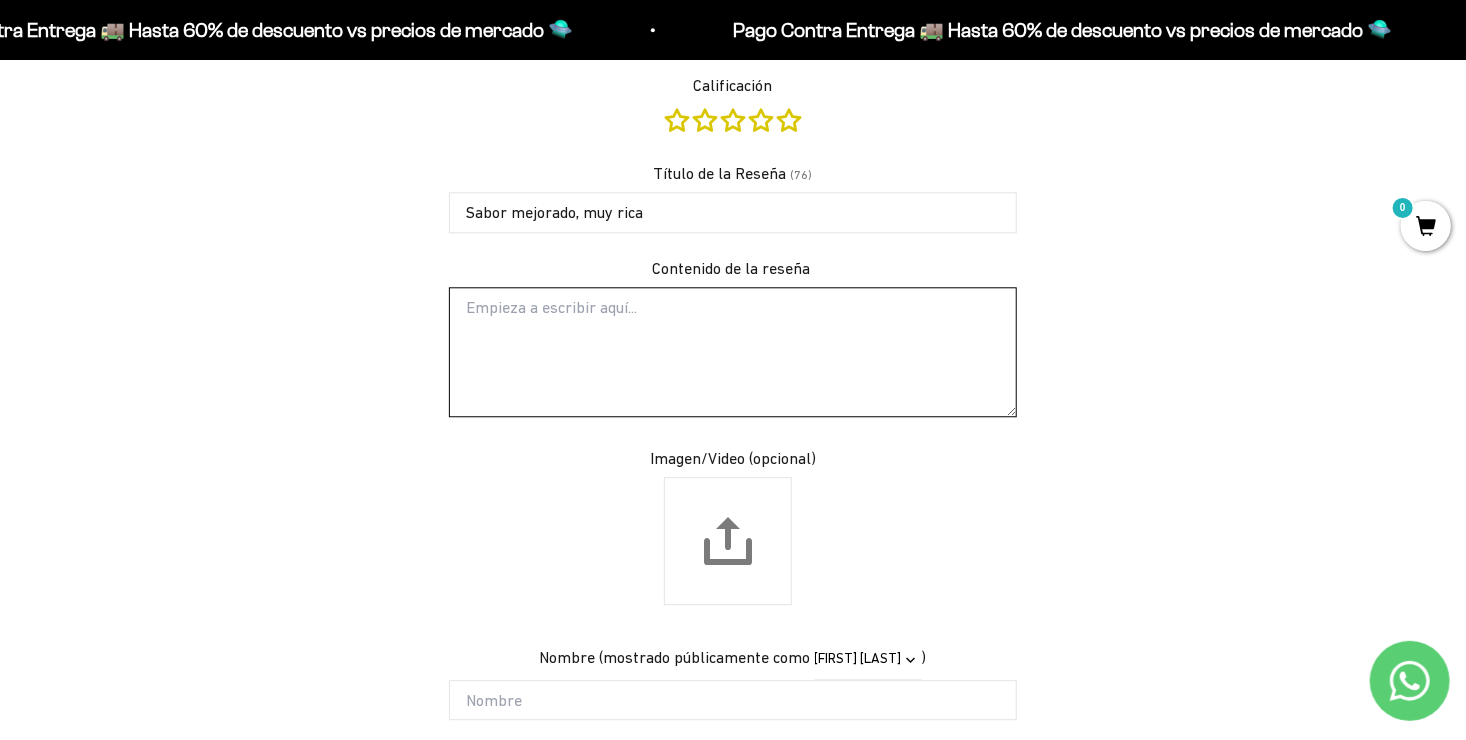 click on "Contenido de la reseña" at bounding box center (733, 352) 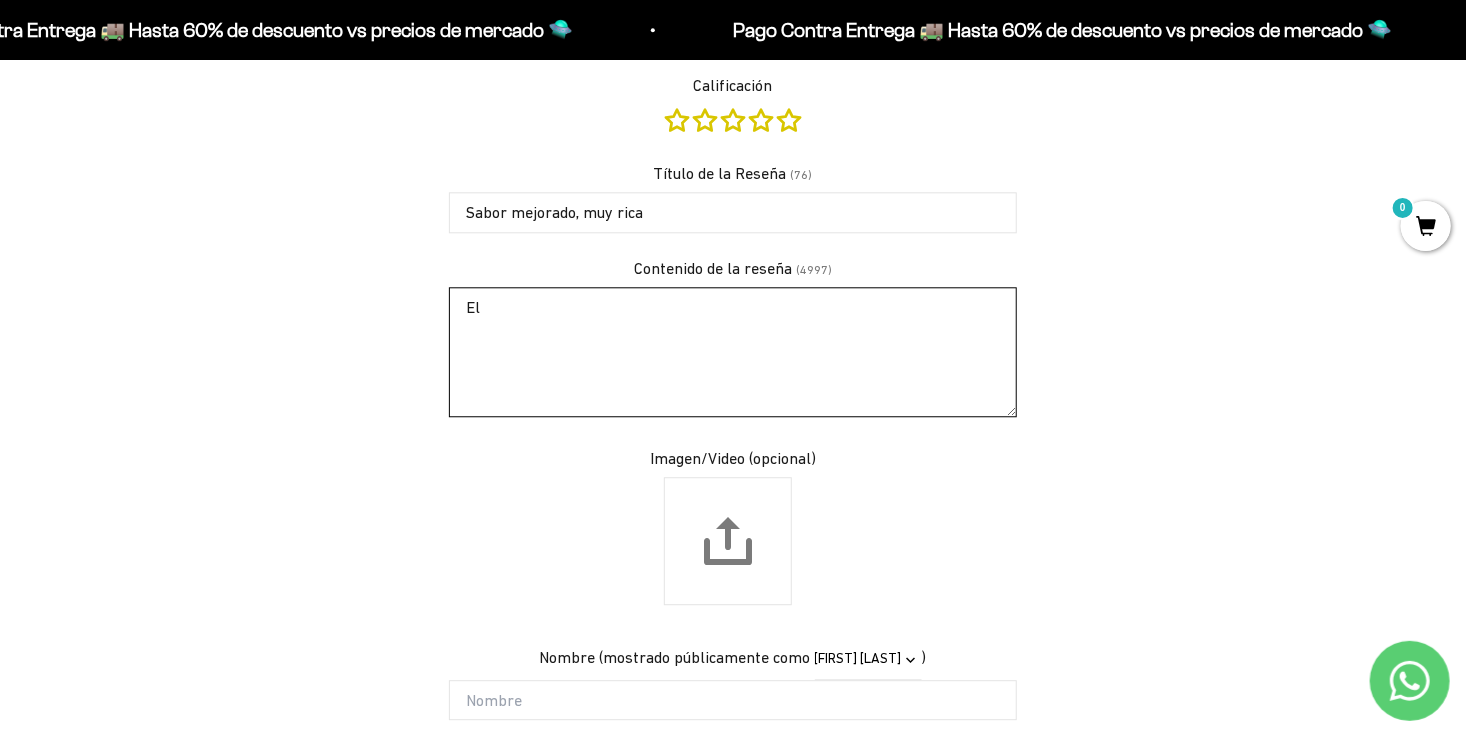 type on "E" 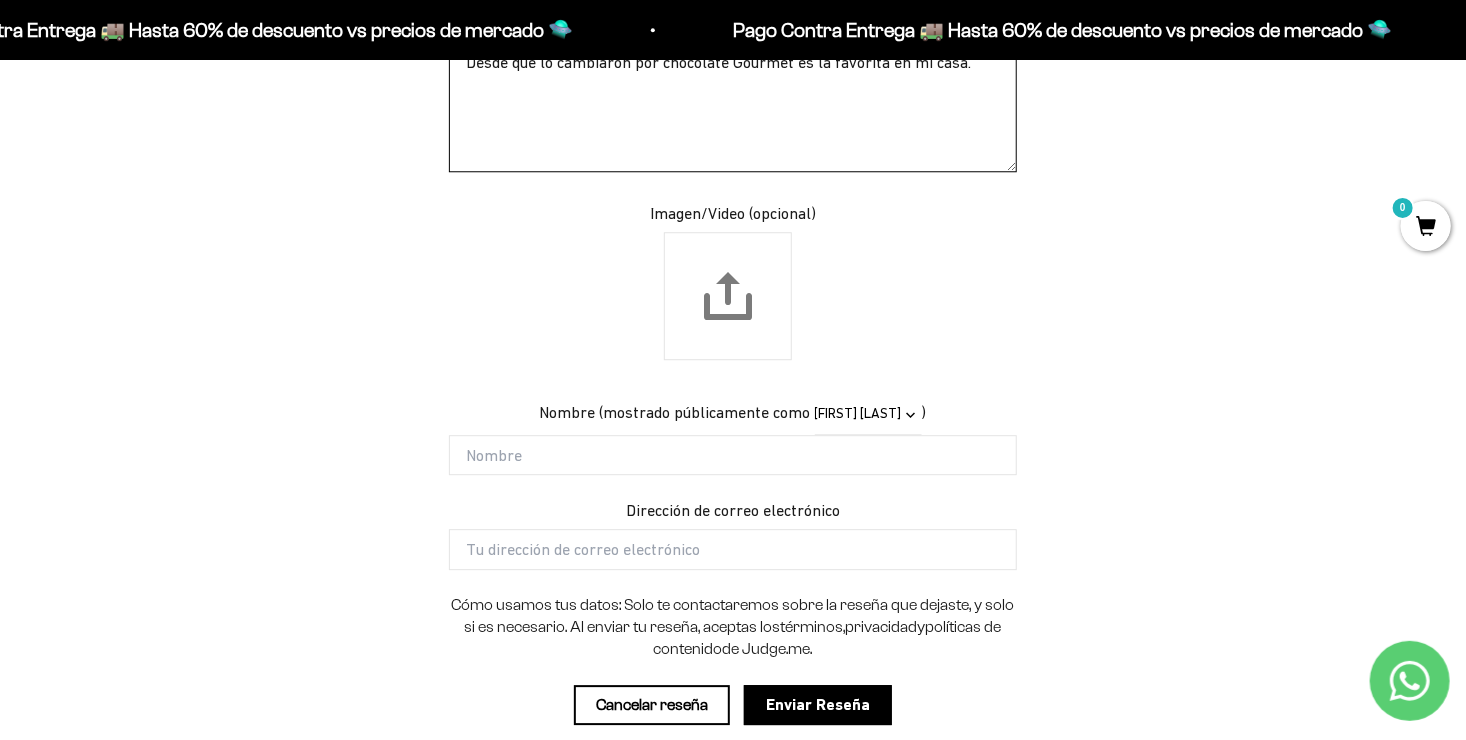 scroll, scrollTop: 2531, scrollLeft: 0, axis: vertical 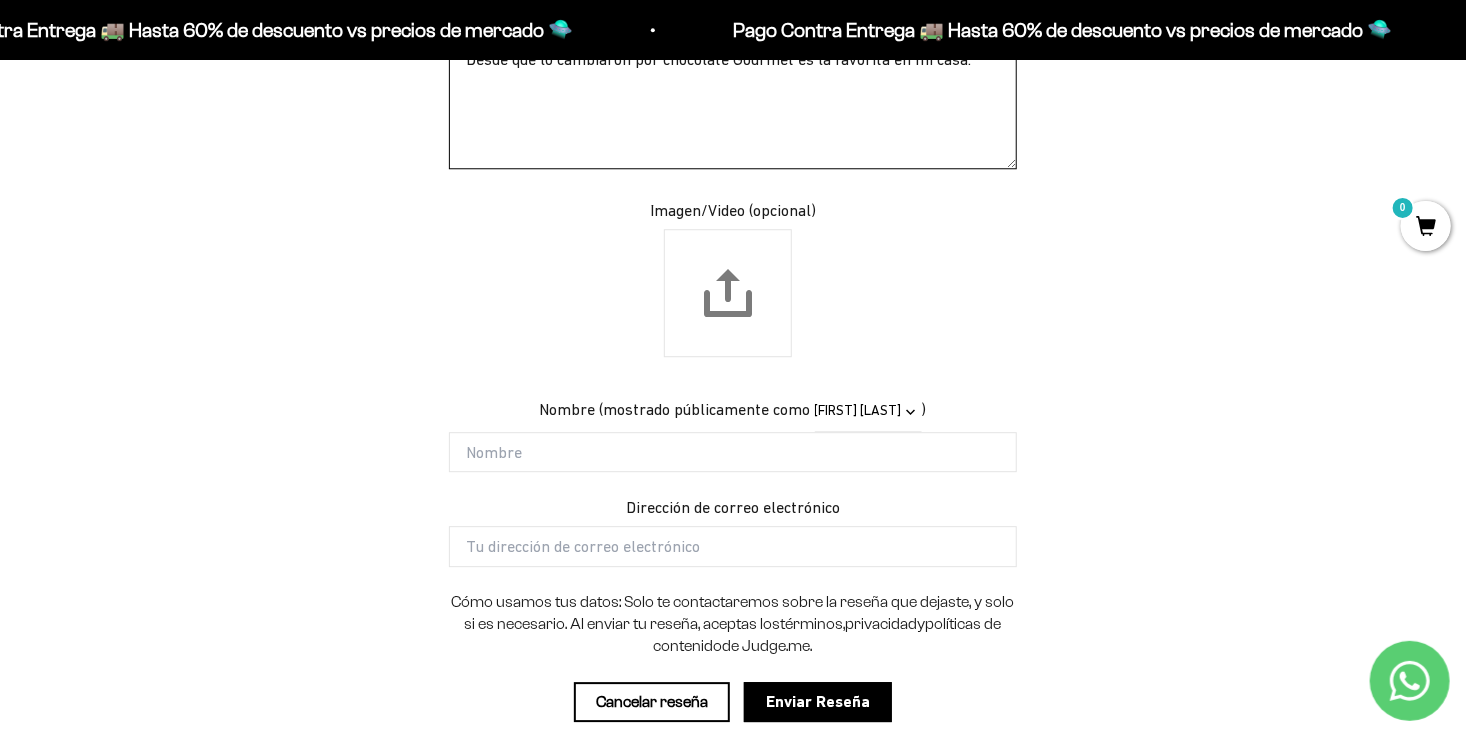 type on "Desde que lo cambiaron por chocolate Gourmet es la favorita en mi casa." 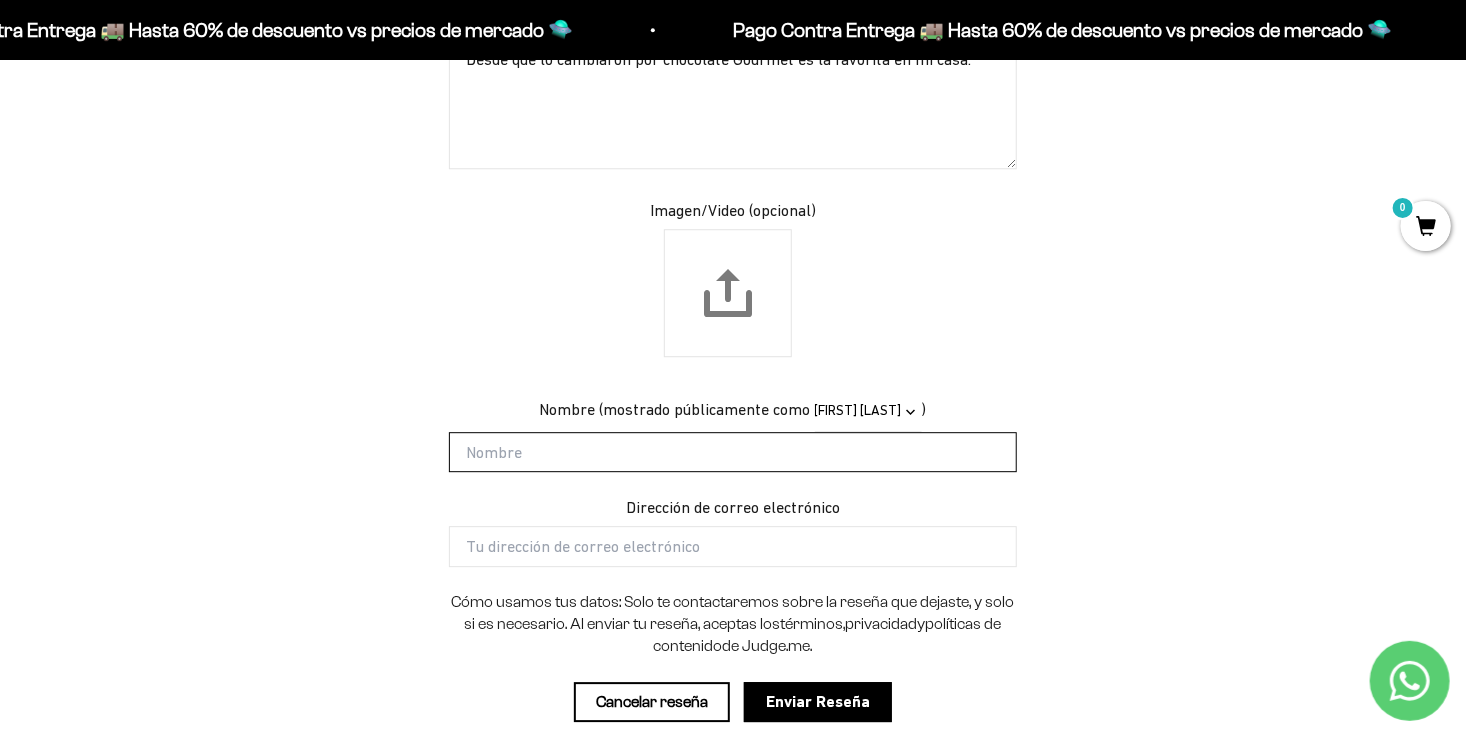 click on "Nombre" at bounding box center (733, 452) 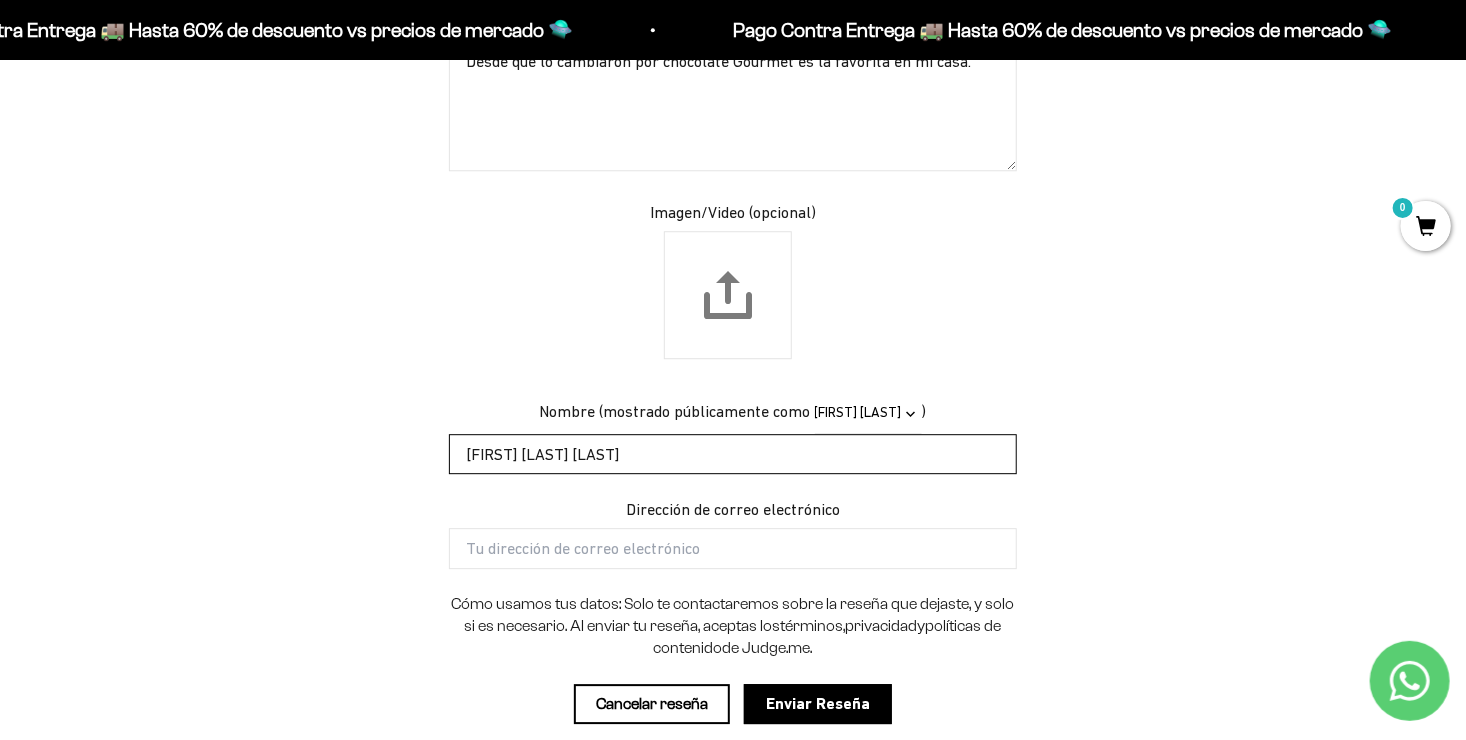 scroll, scrollTop: 2528, scrollLeft: 0, axis: vertical 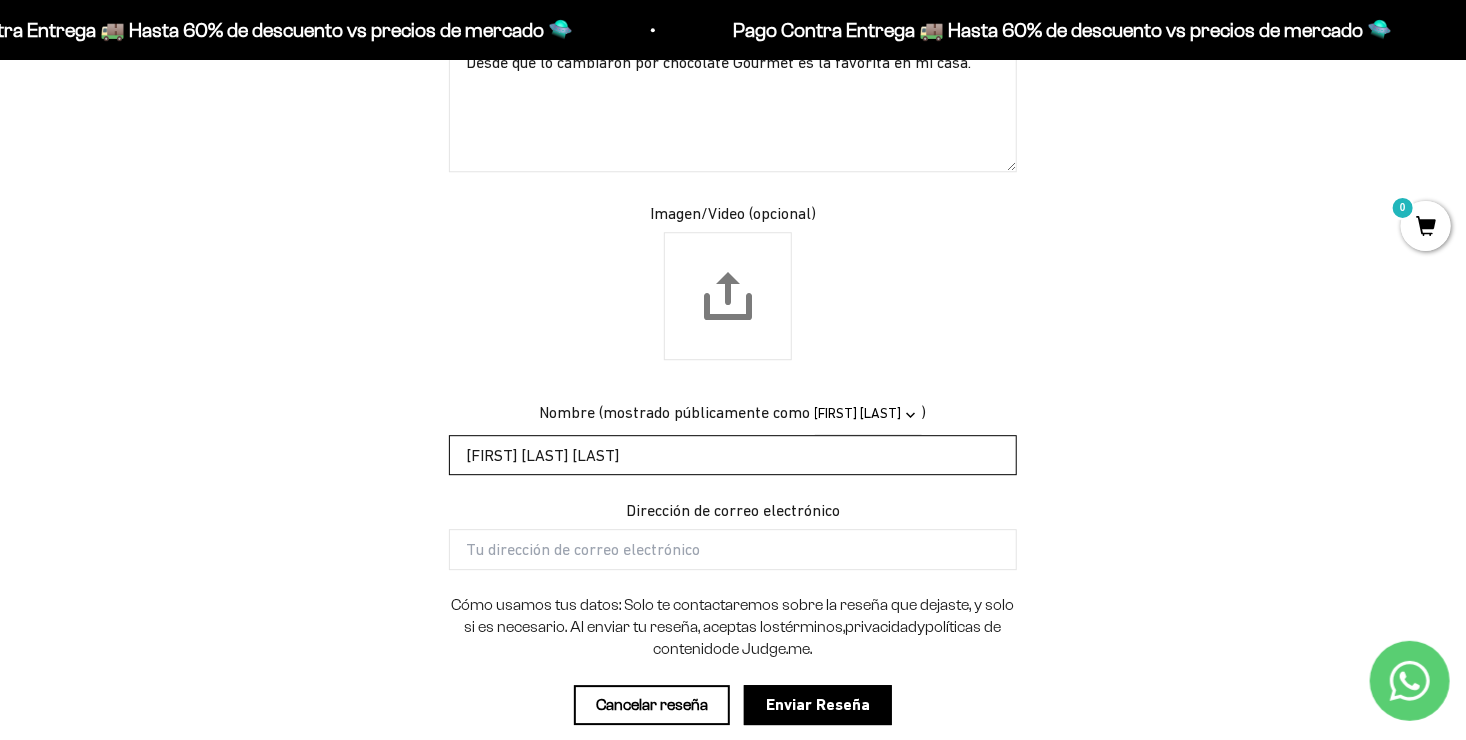 type on "Andrés Cardona" 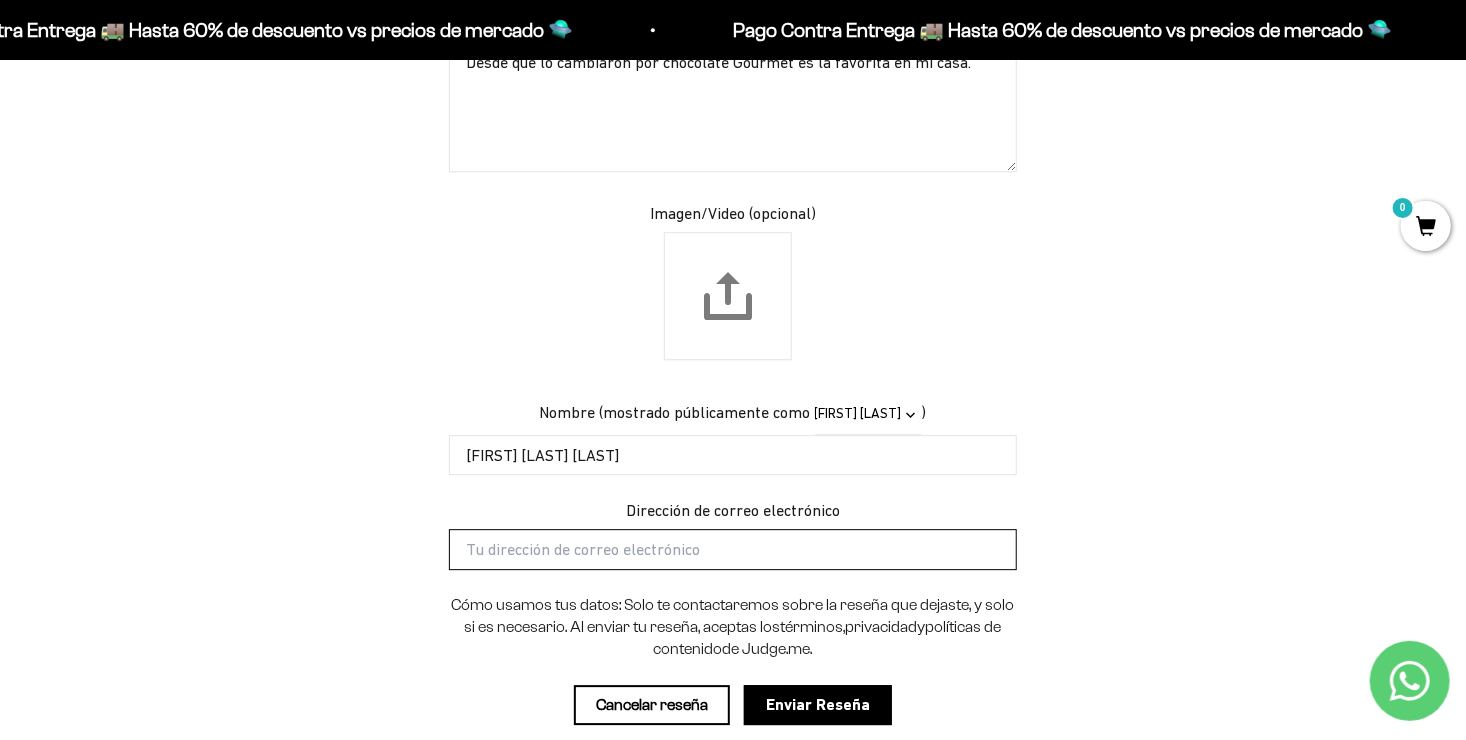 click on "Dirección de correo electrónico" at bounding box center [733, 549] 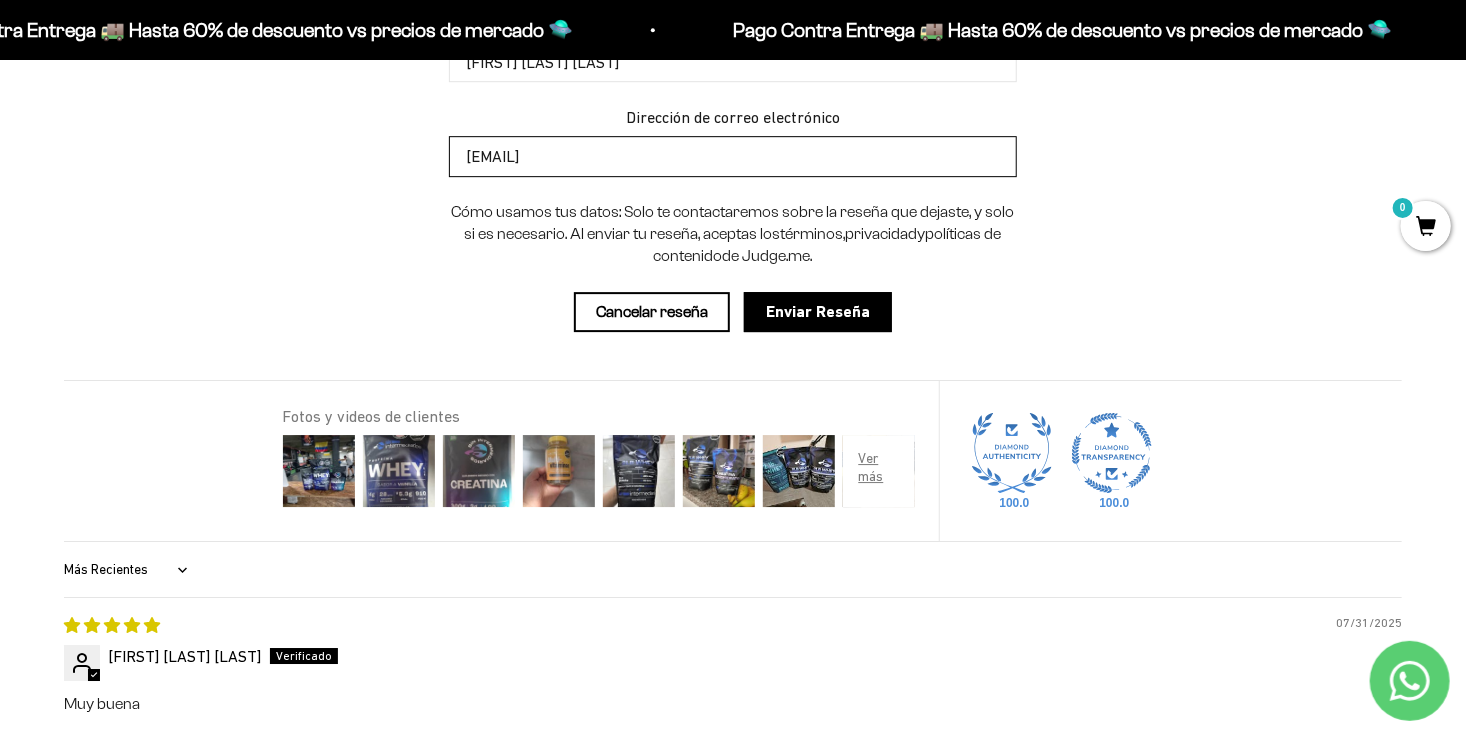scroll, scrollTop: 2928, scrollLeft: 0, axis: vertical 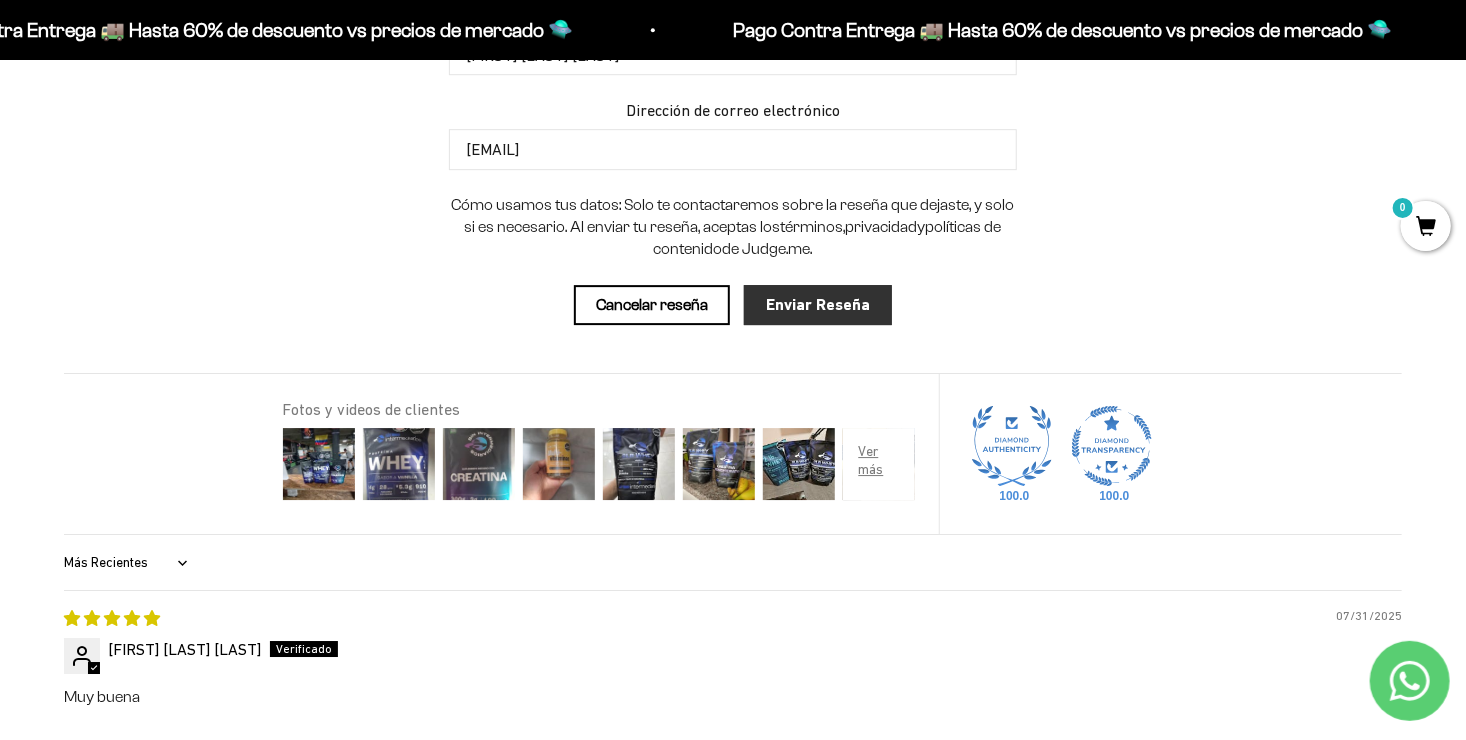 click on "Enviar Reseña" at bounding box center [818, 305] 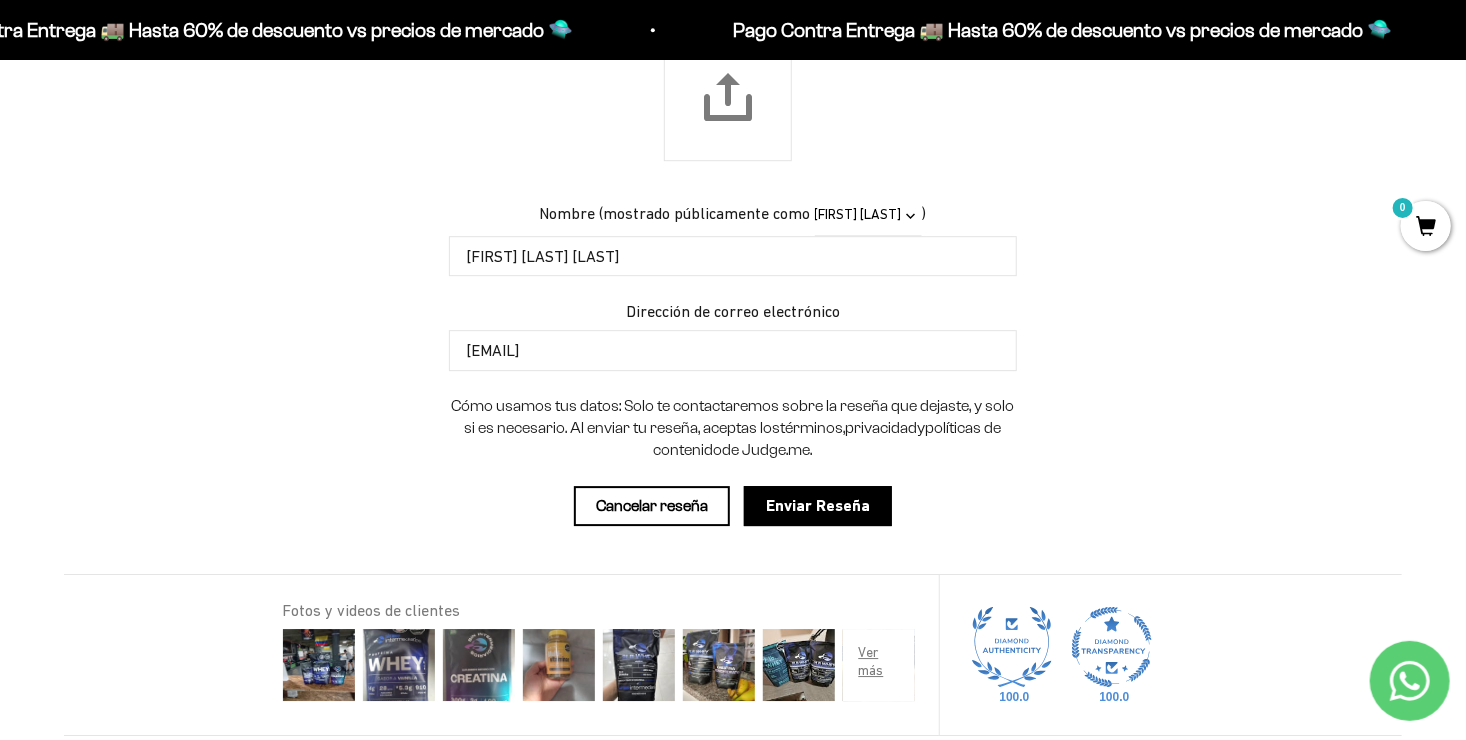 scroll, scrollTop: 2766, scrollLeft: 0, axis: vertical 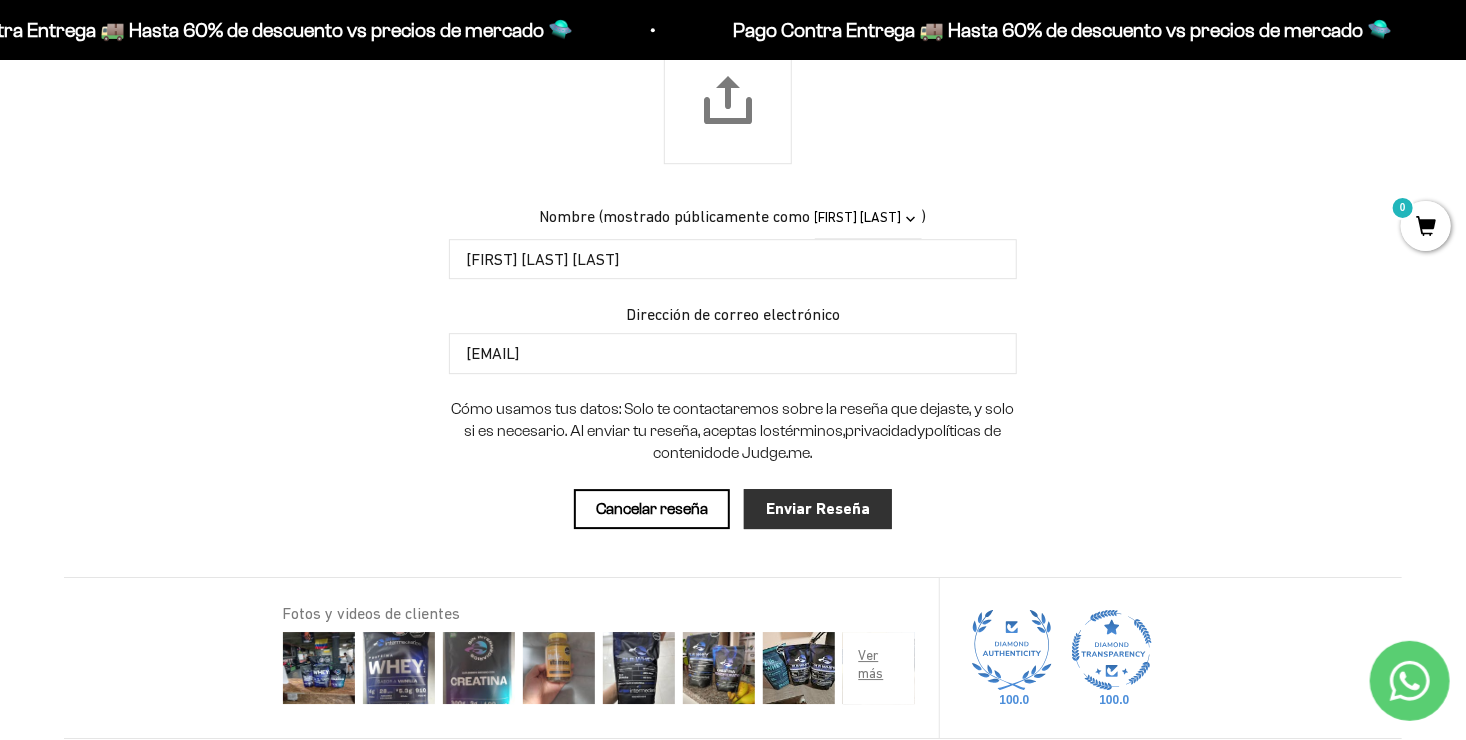 click on "Enviar Reseña" at bounding box center (818, 509) 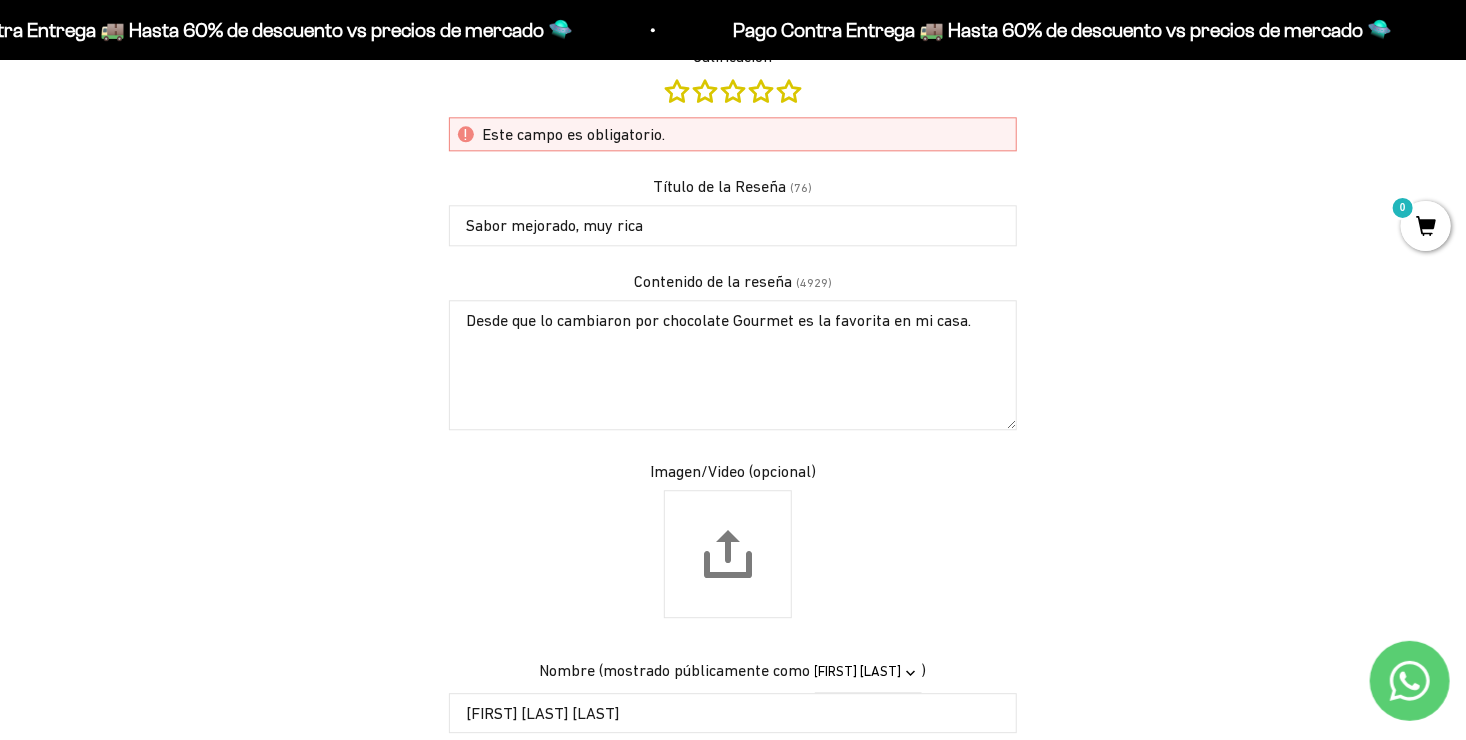 scroll, scrollTop: 2278, scrollLeft: 0, axis: vertical 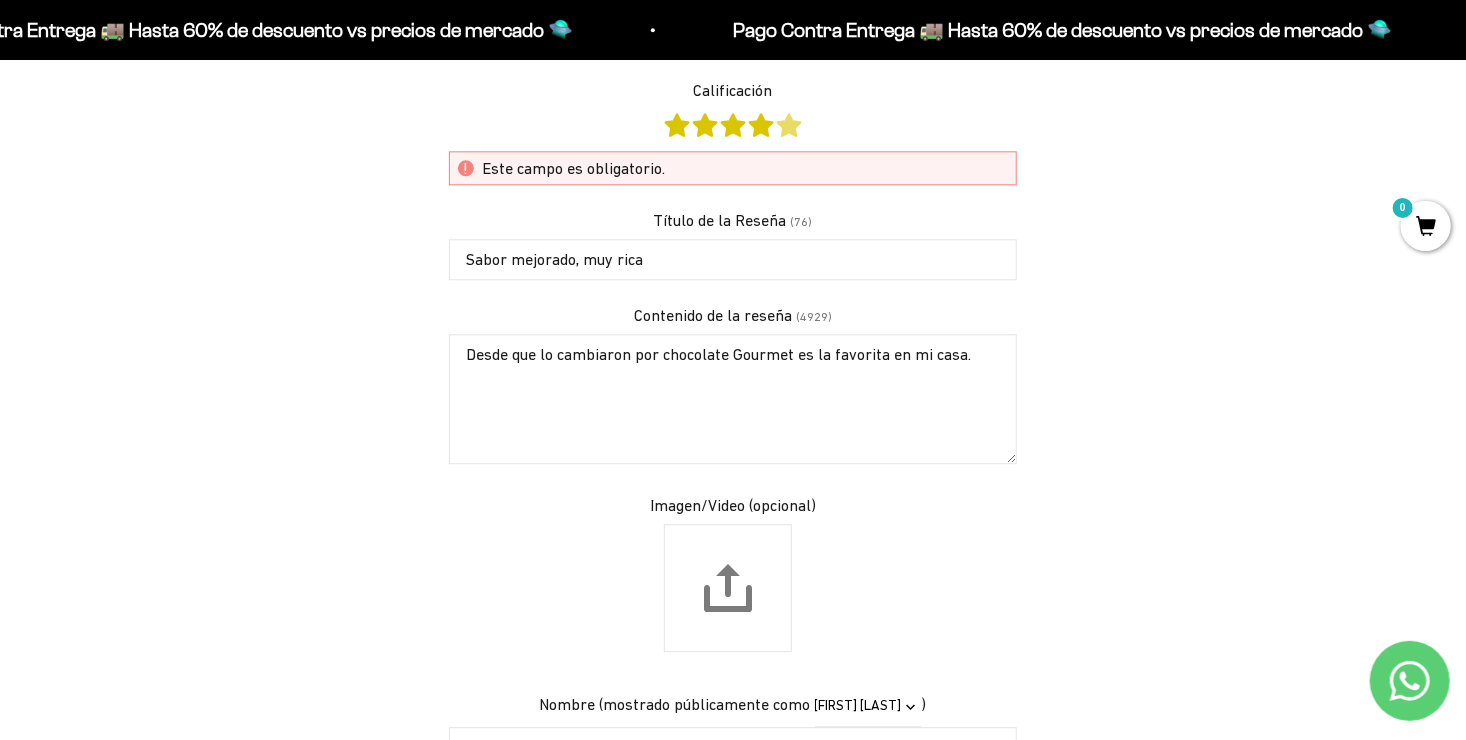 click at bounding box center [789, 125] 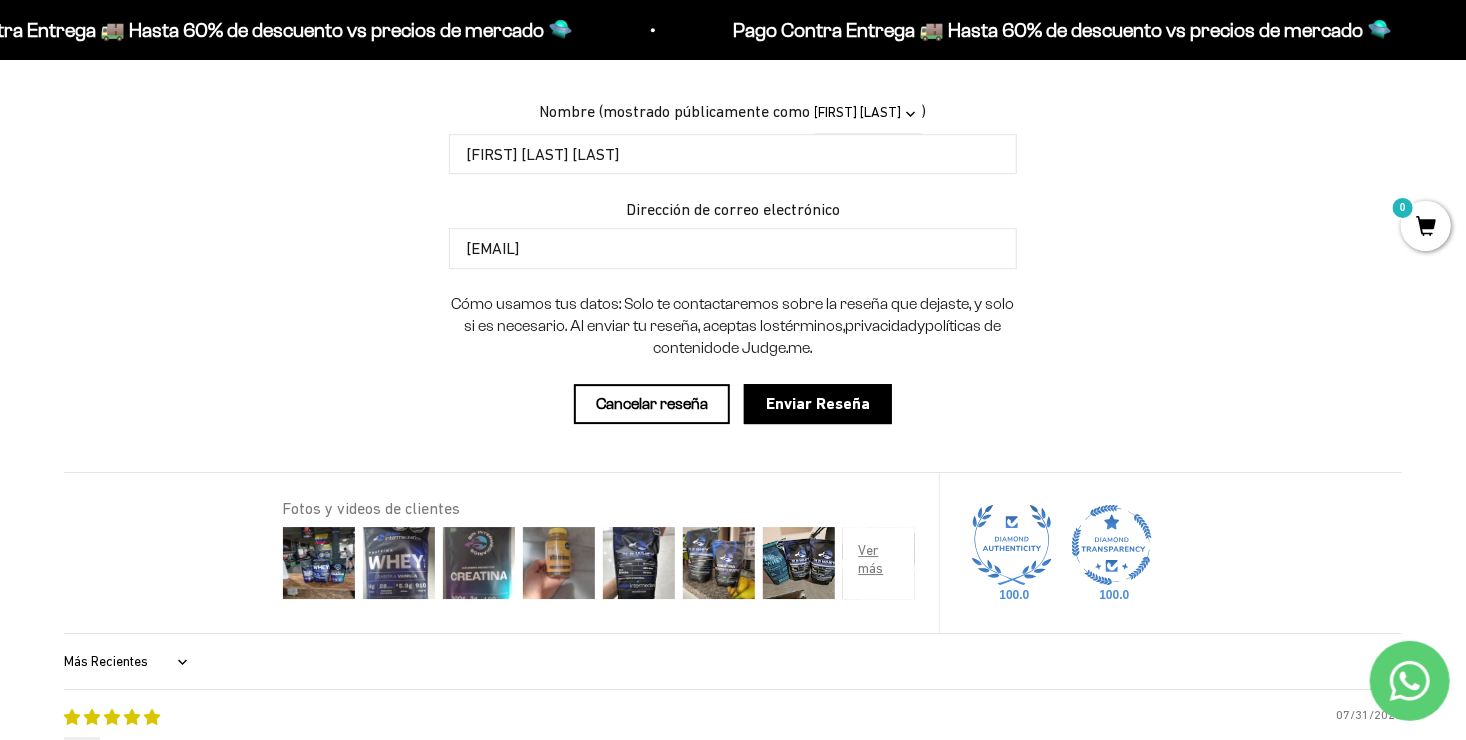 scroll, scrollTop: 2831, scrollLeft: 0, axis: vertical 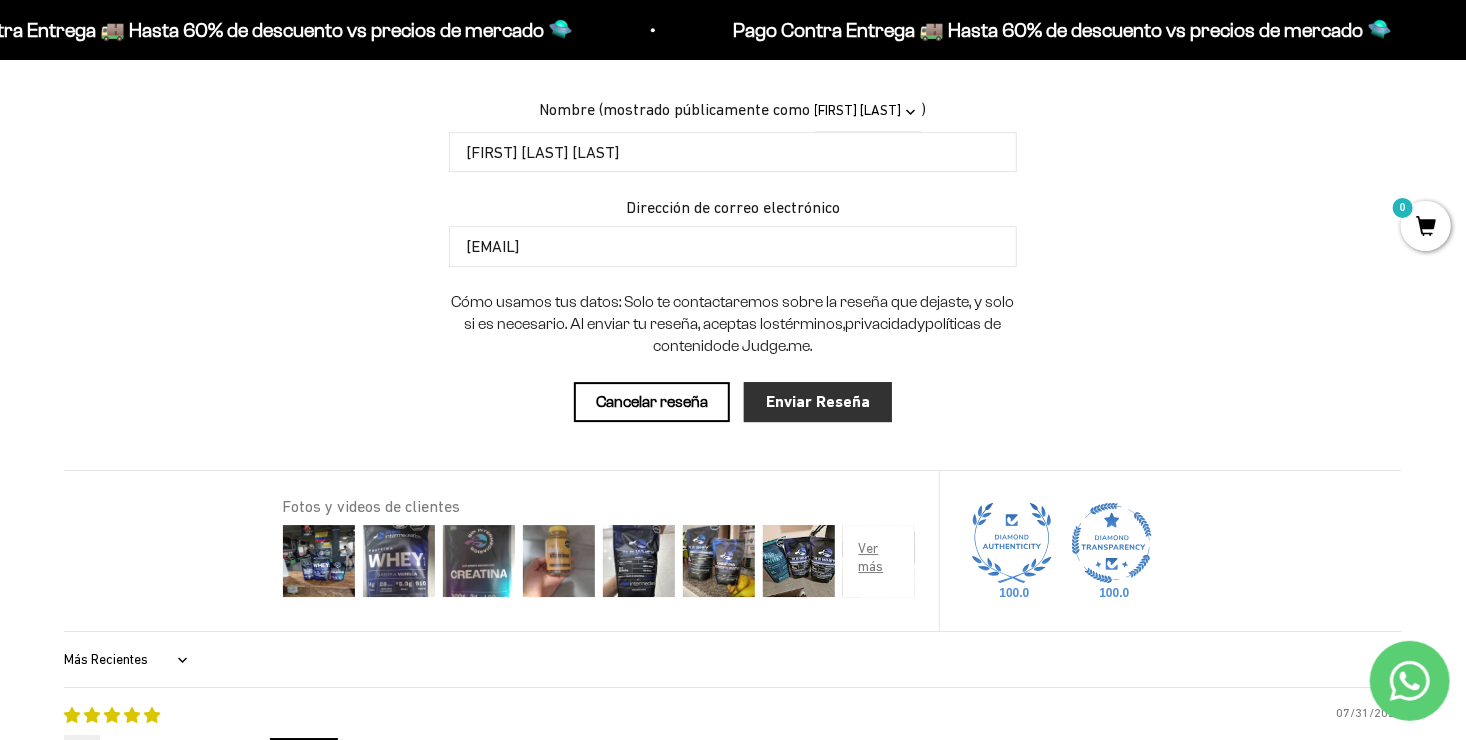 click on "Enviar Reseña" at bounding box center [818, 402] 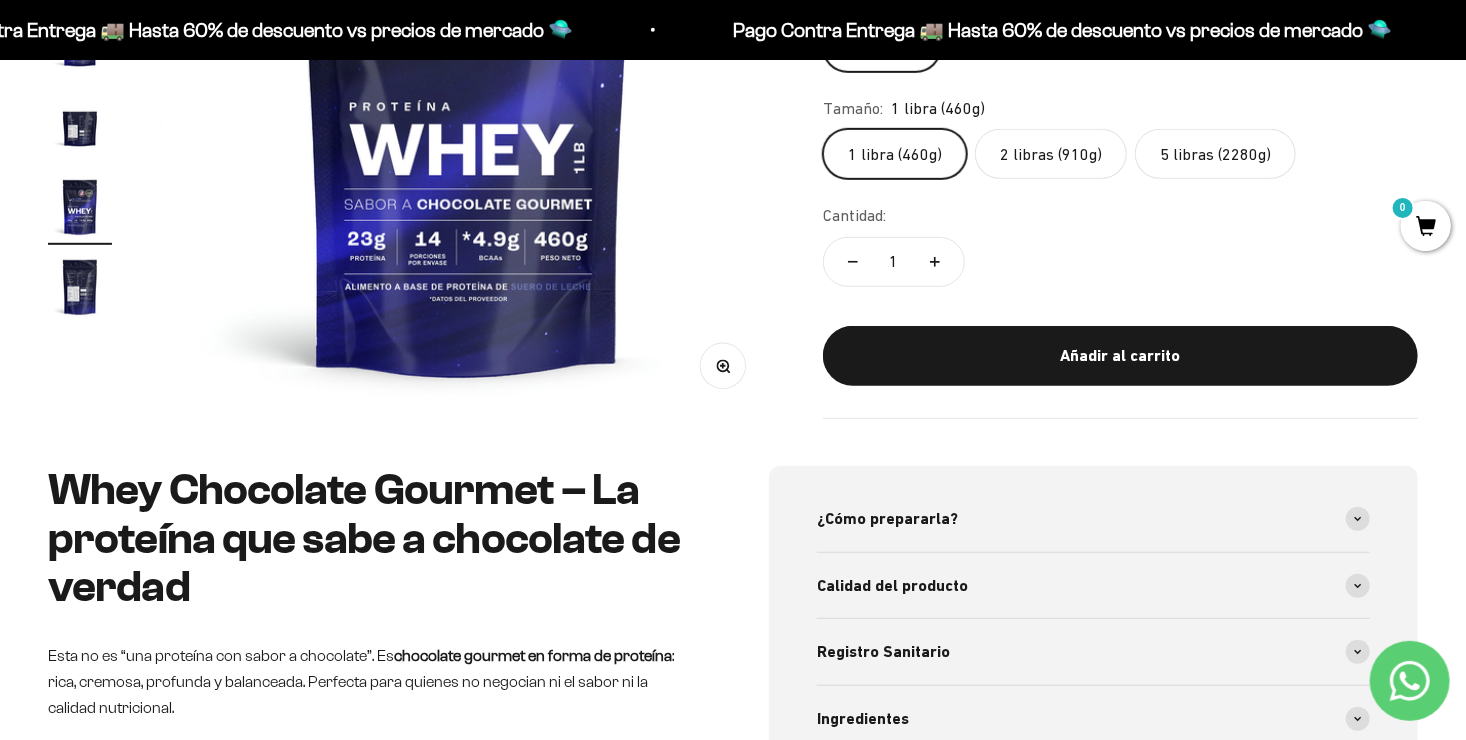 scroll, scrollTop: 0, scrollLeft: 0, axis: both 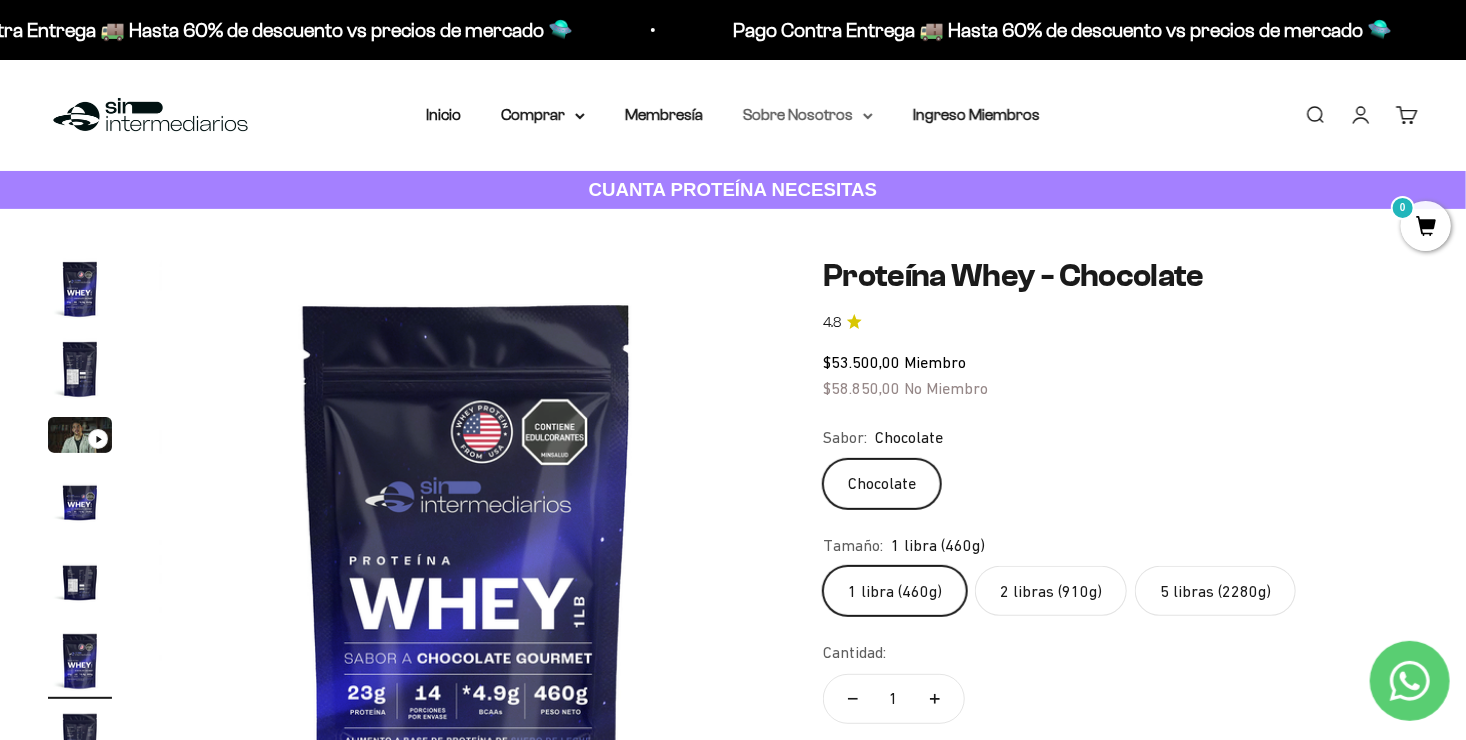 click on "Sobre Nosotros" at bounding box center (808, 115) 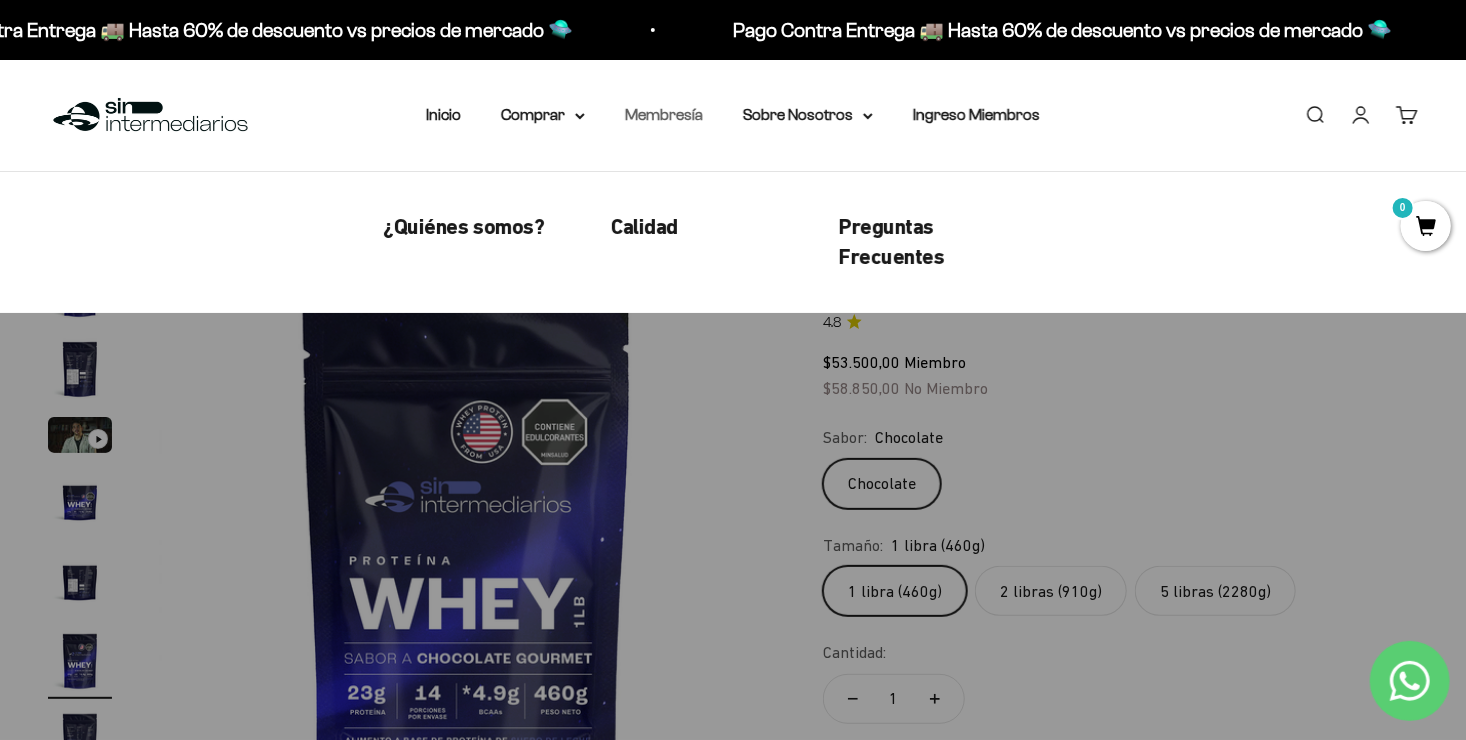 click on "Membresía" at bounding box center [664, 114] 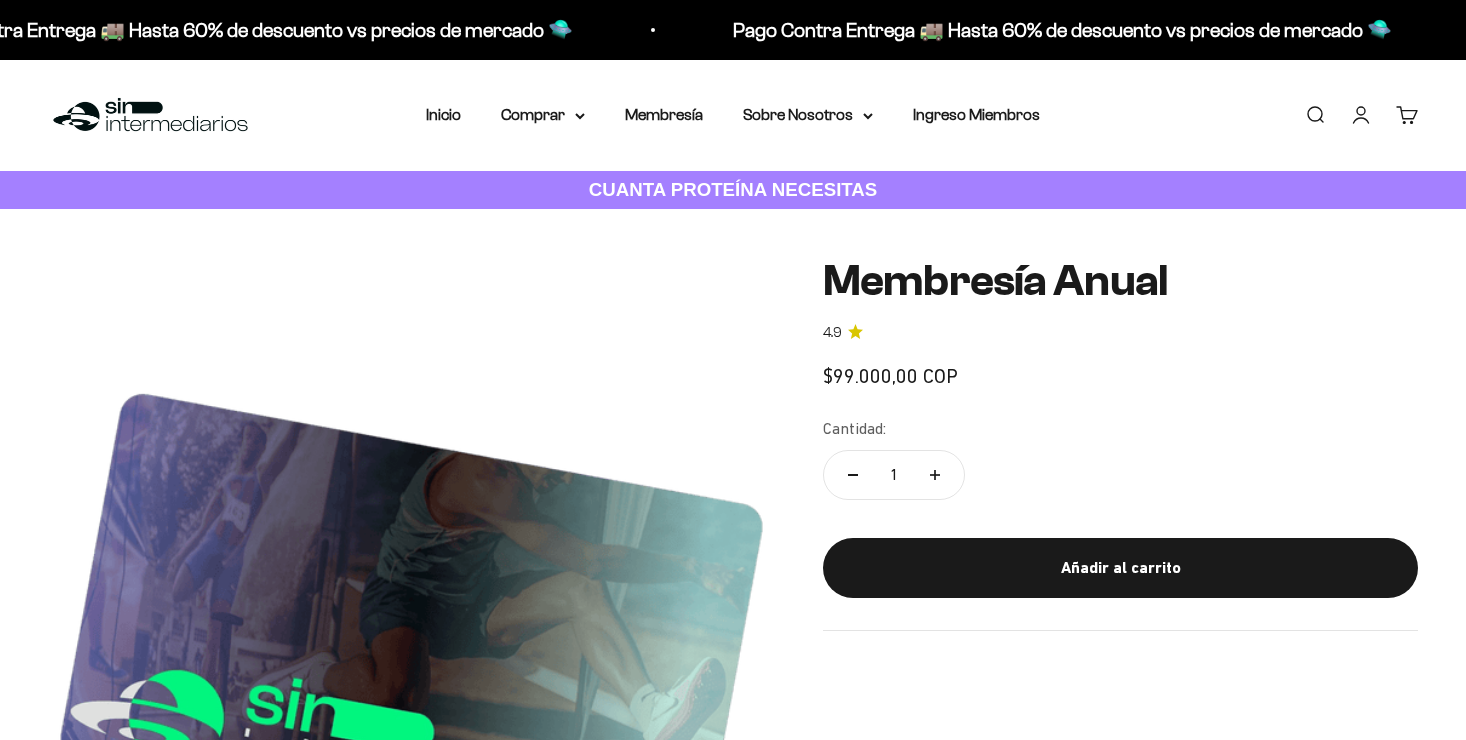 scroll, scrollTop: 0, scrollLeft: 0, axis: both 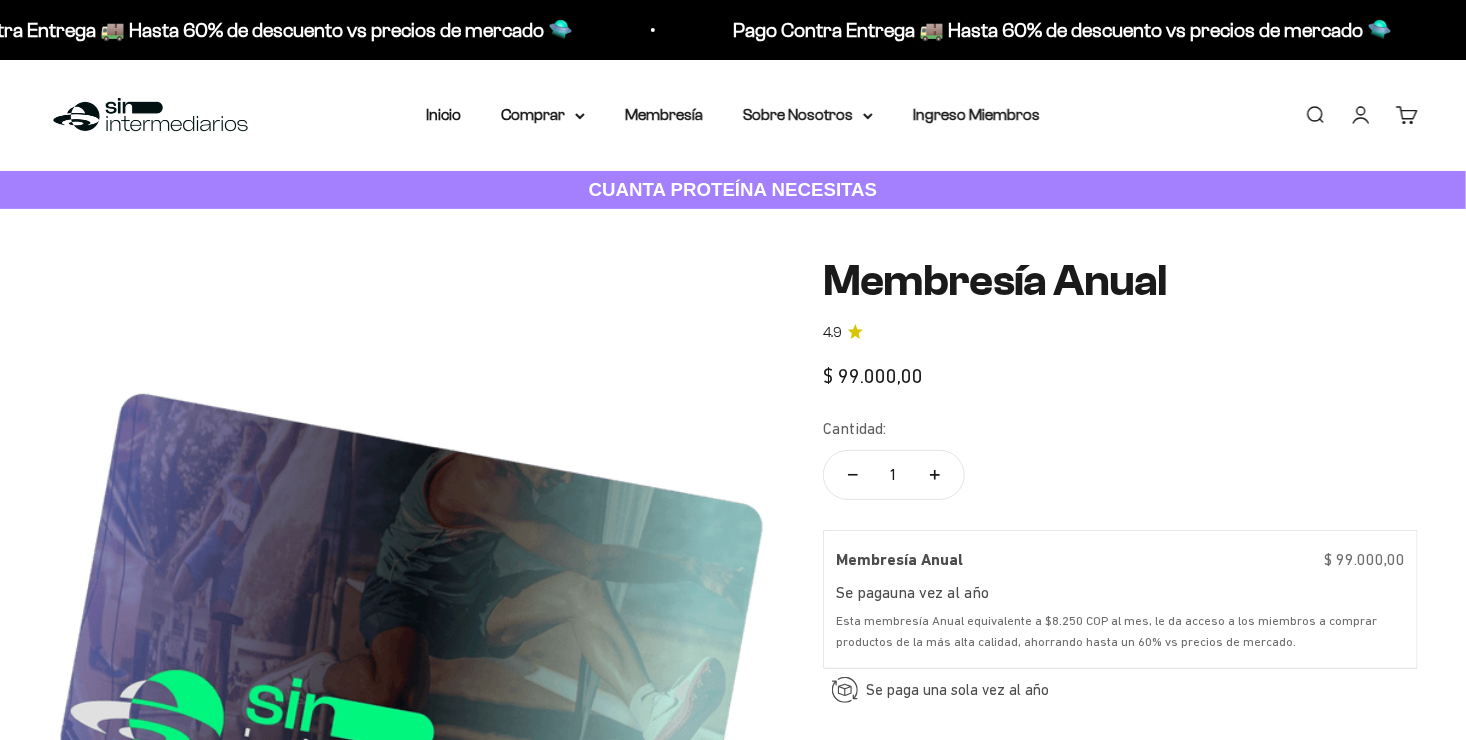 click on "Comprar" at bounding box center (543, 115) 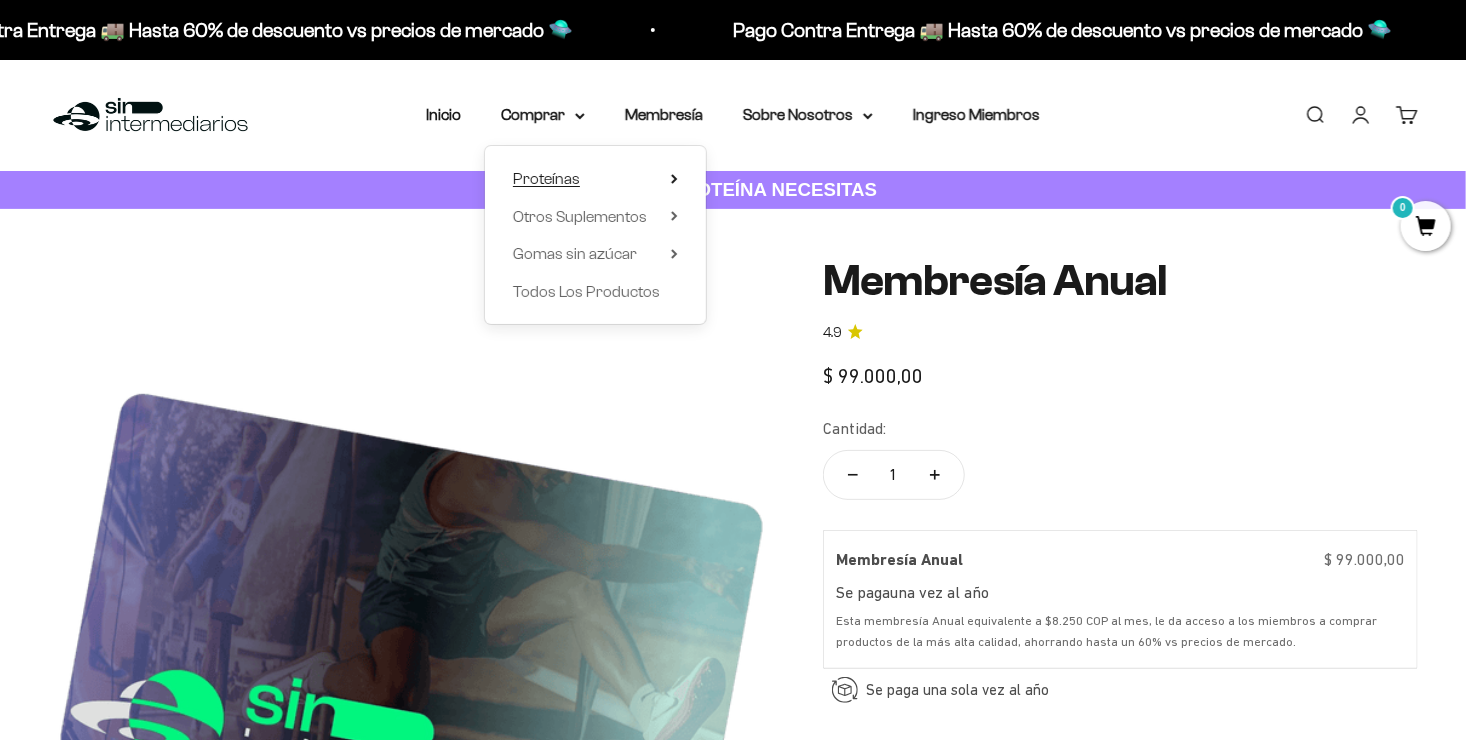 scroll, scrollTop: 0, scrollLeft: 0, axis: both 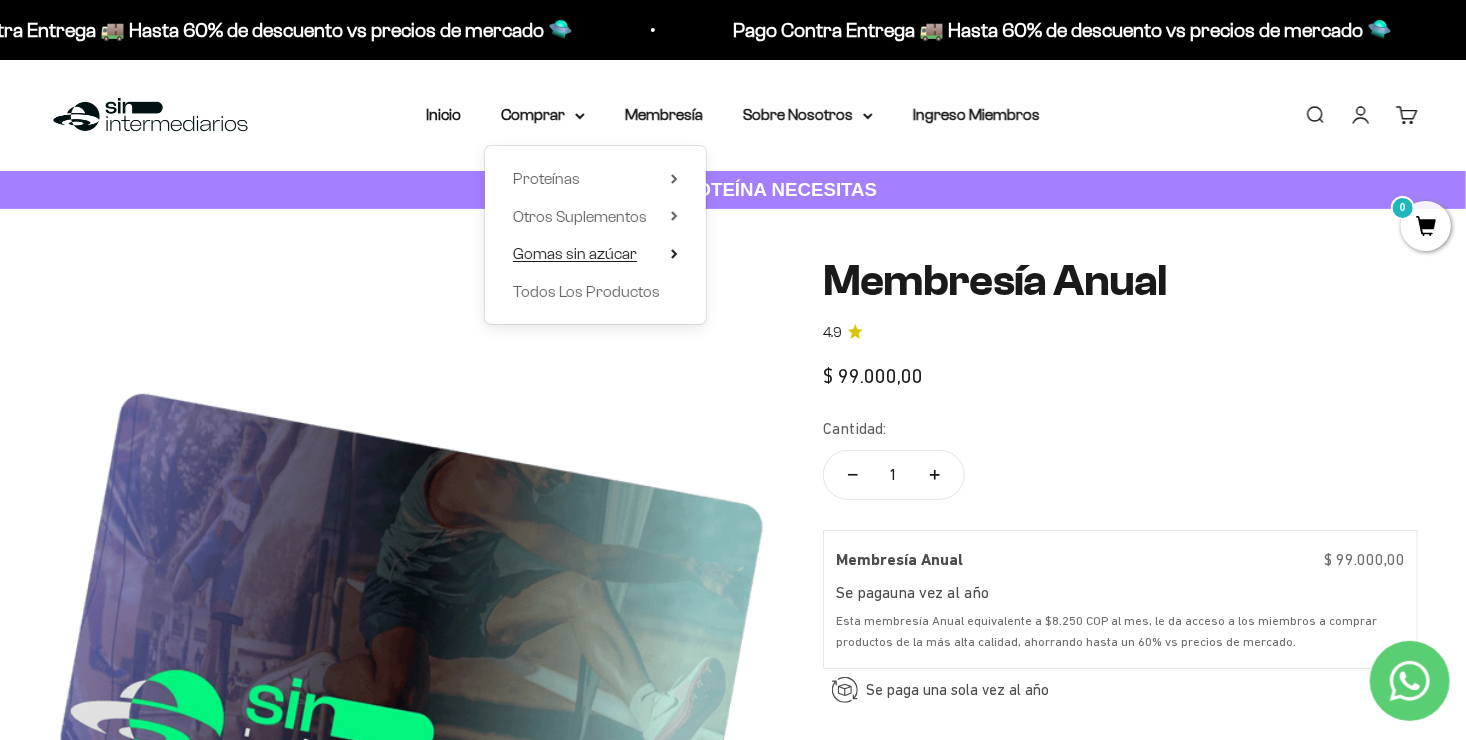 click on "Gomas sin azúcar" at bounding box center [575, 253] 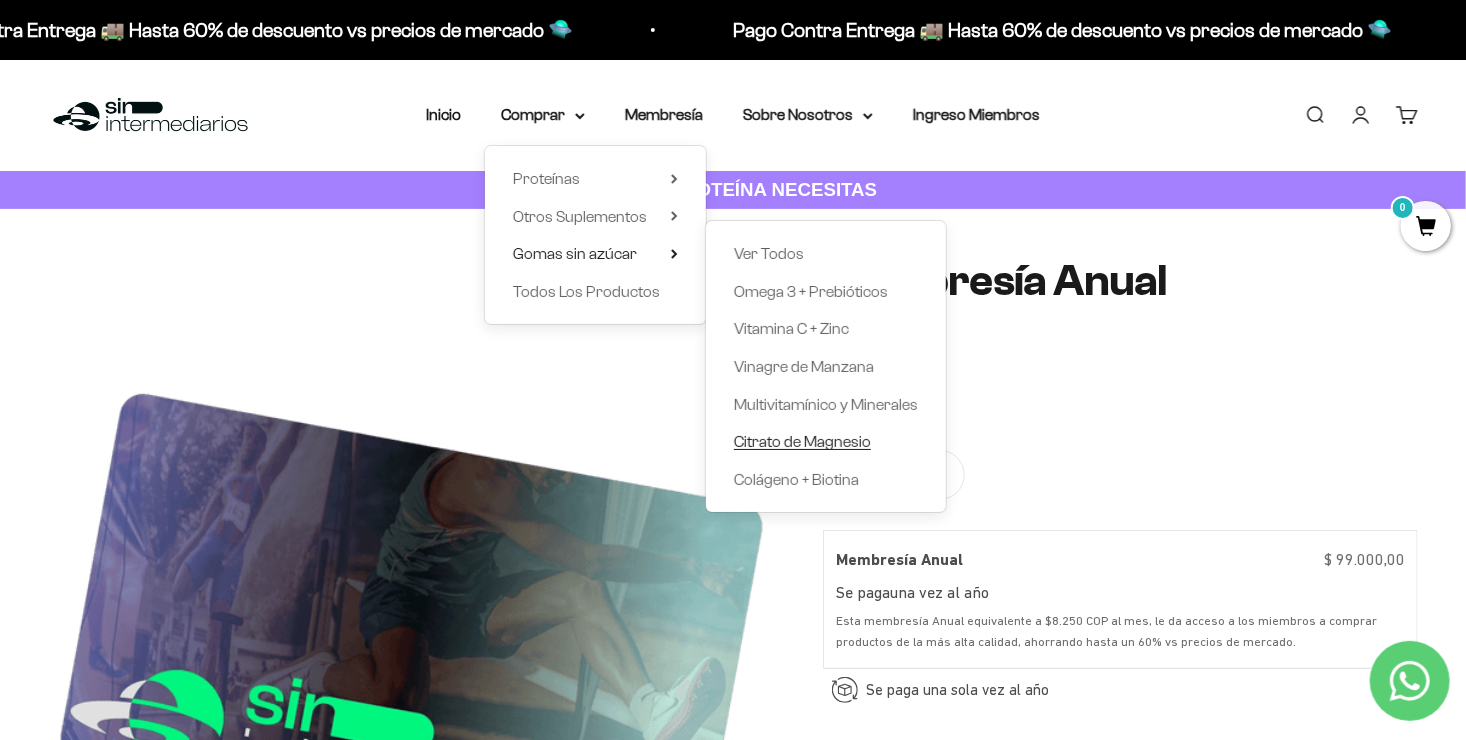 click on "Citrato de Magnesio" at bounding box center [802, 441] 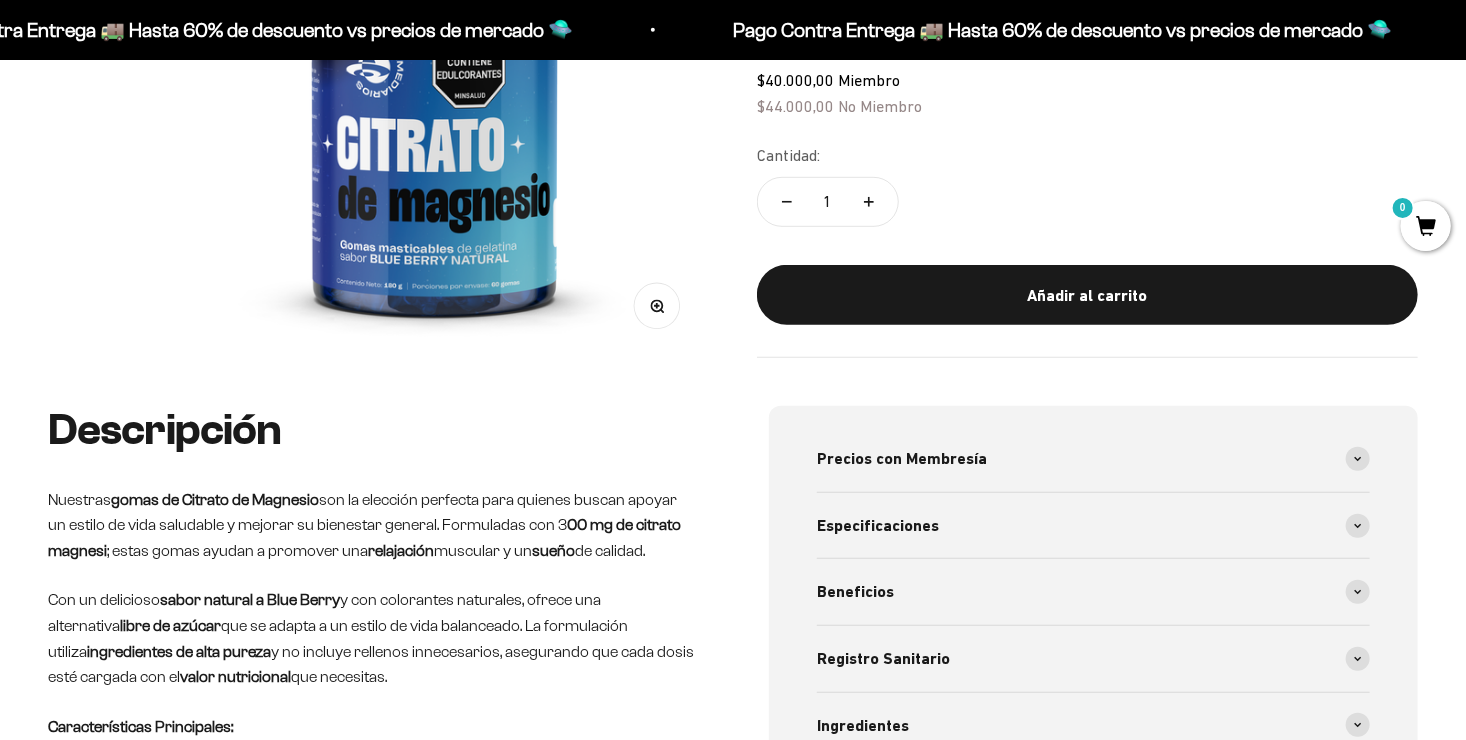 scroll, scrollTop: 450, scrollLeft: 0, axis: vertical 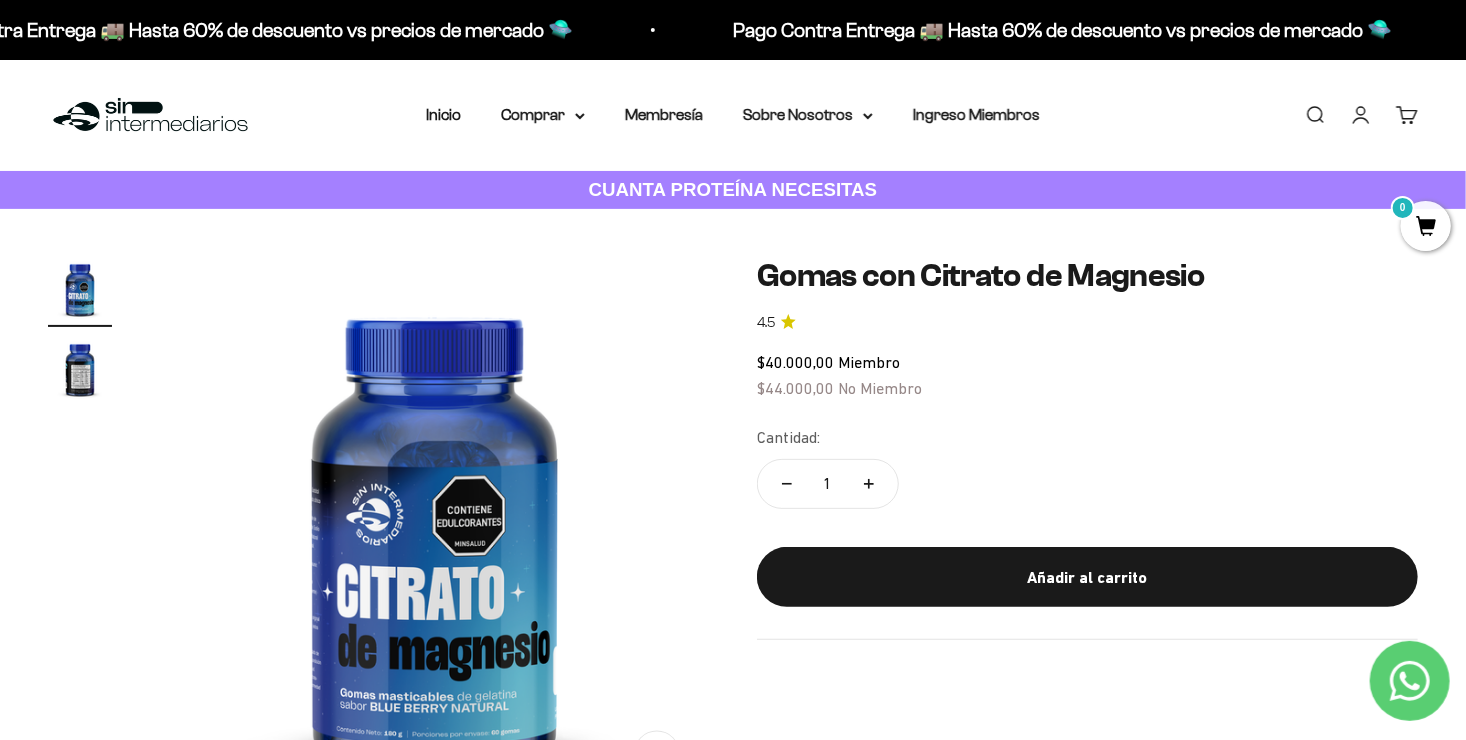 click on "CUANTA PROTEÍNA NECESITAS" at bounding box center (733, 189) 